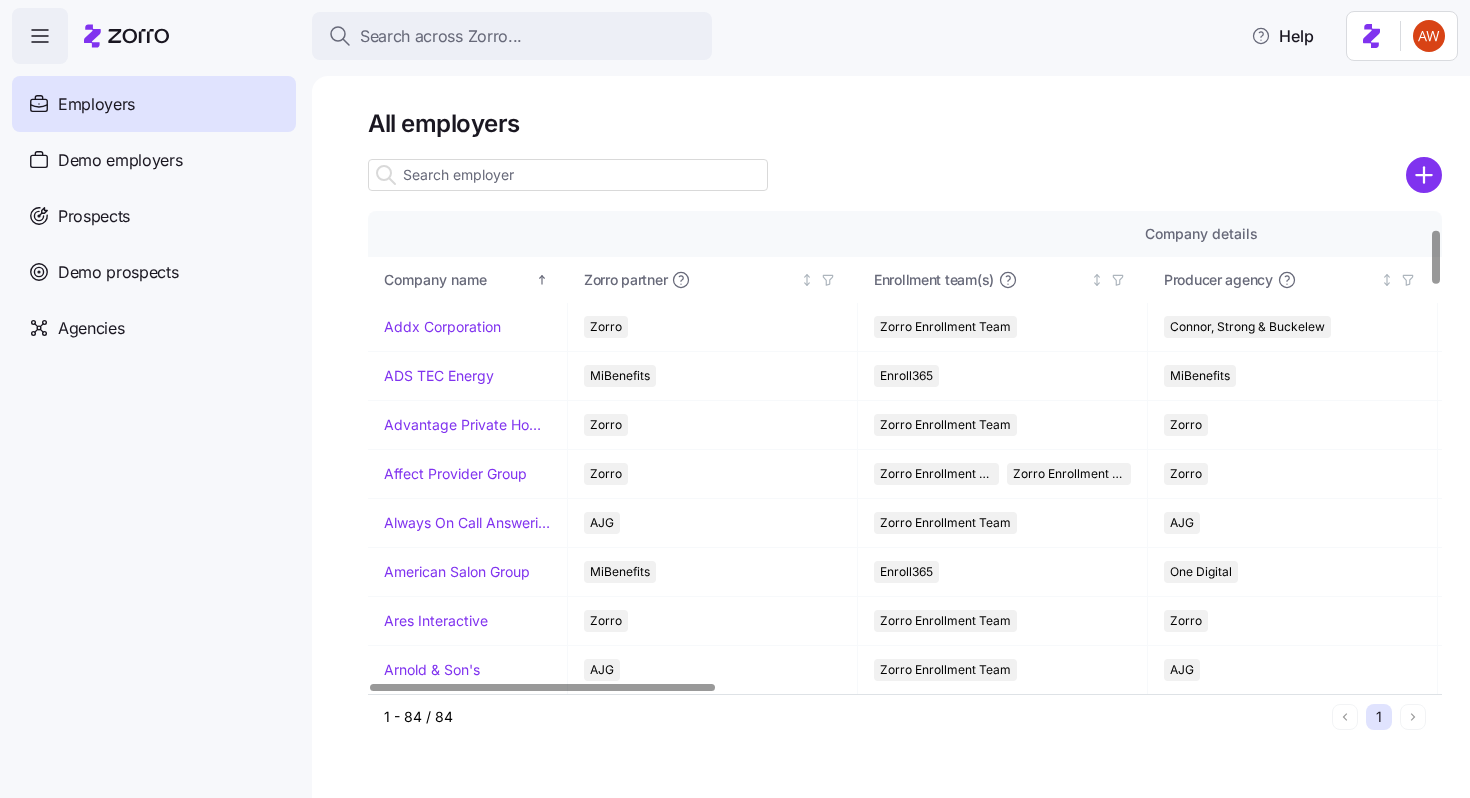 scroll, scrollTop: 0, scrollLeft: 0, axis: both 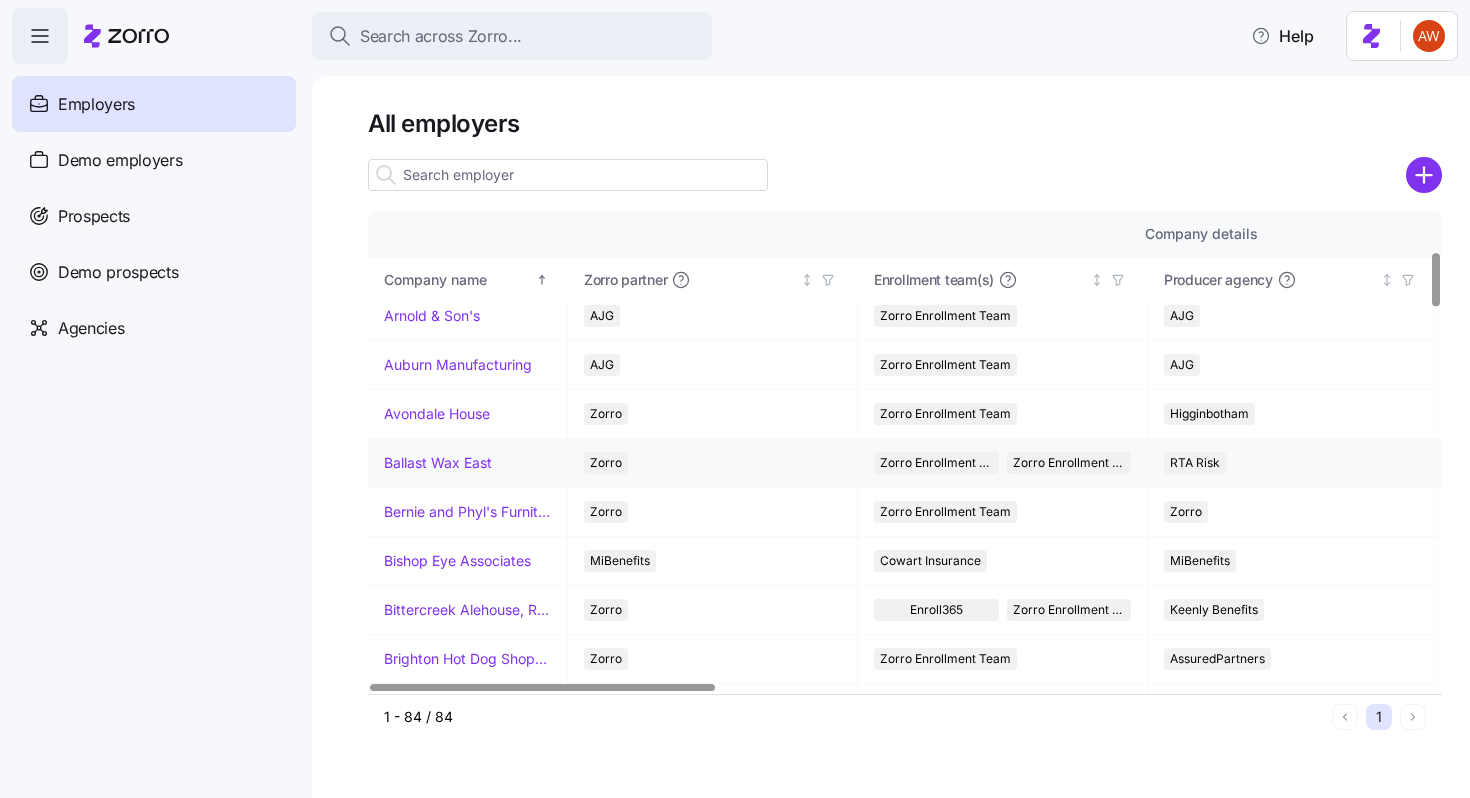 click on "Ballast Wax East" at bounding box center [438, 463] 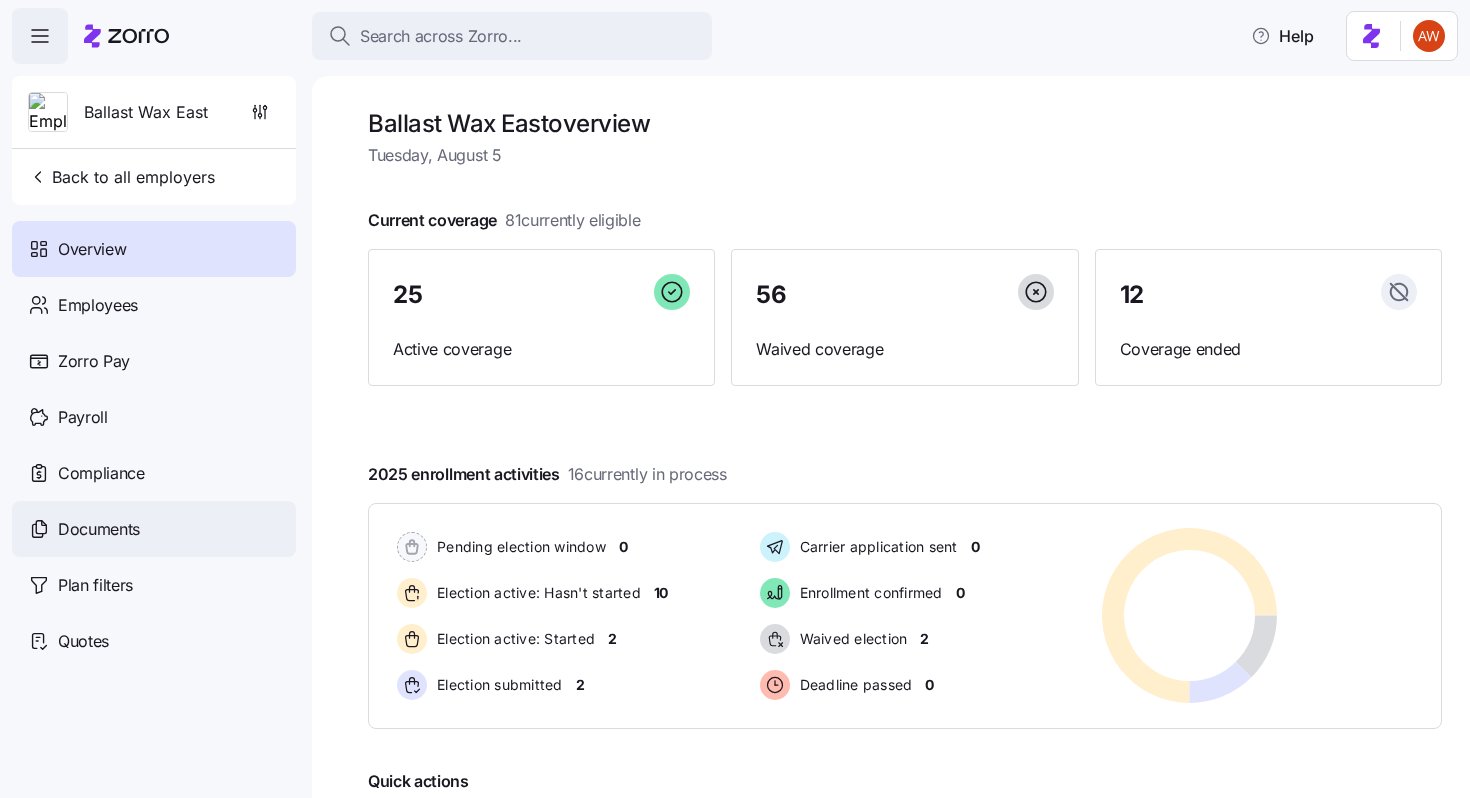 click on "Documents" at bounding box center [154, 529] 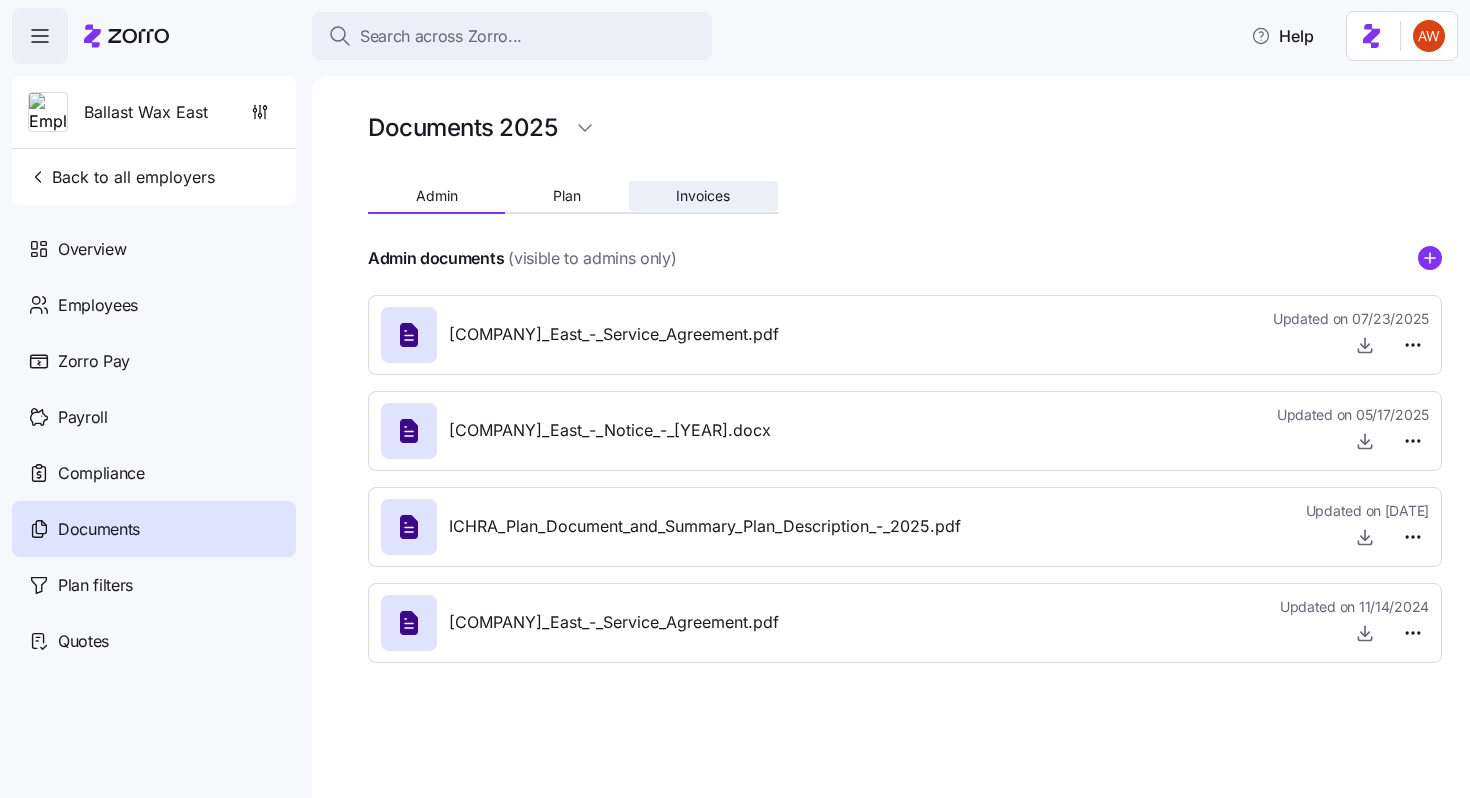 click on "Invoices" at bounding box center (703, 196) 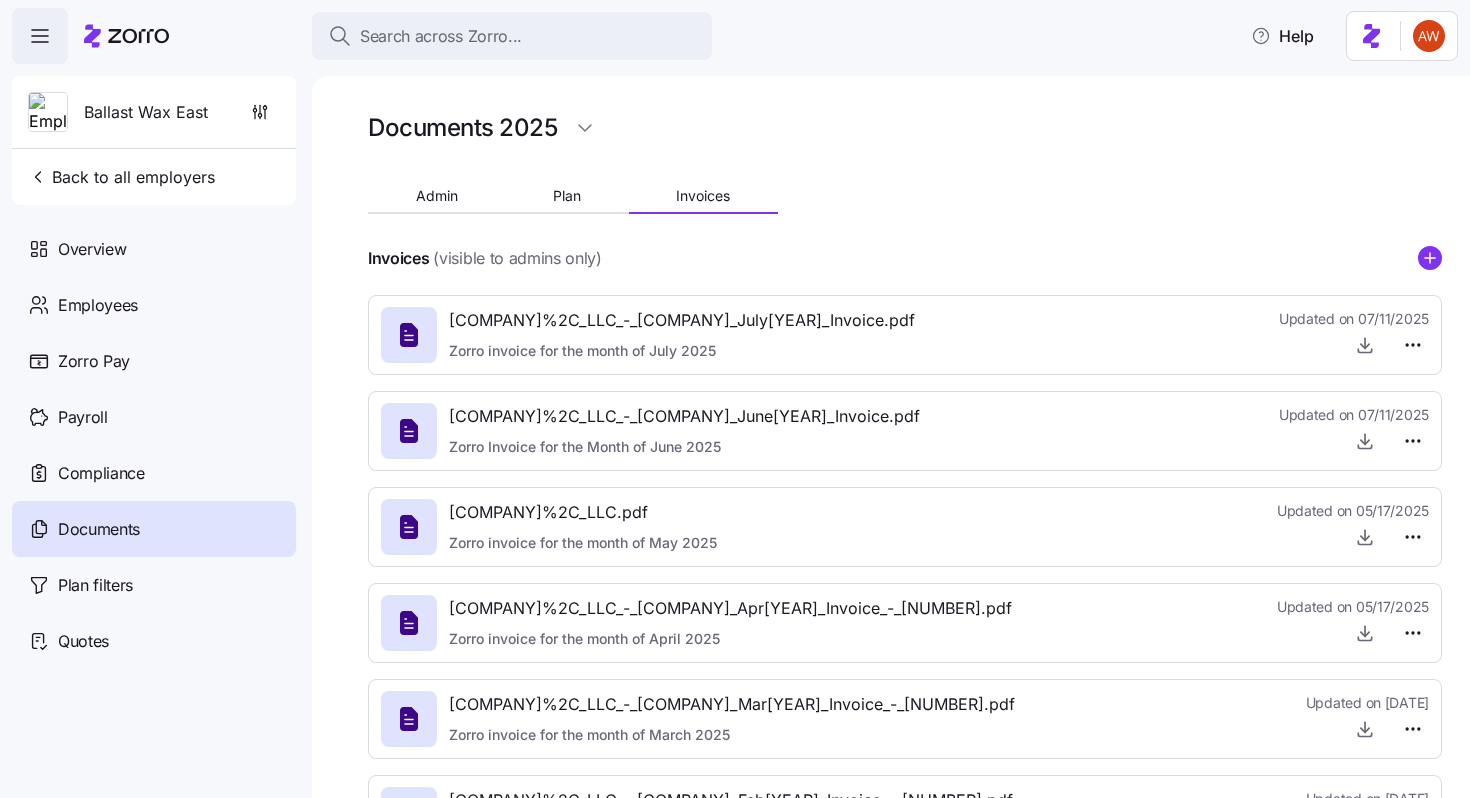 click 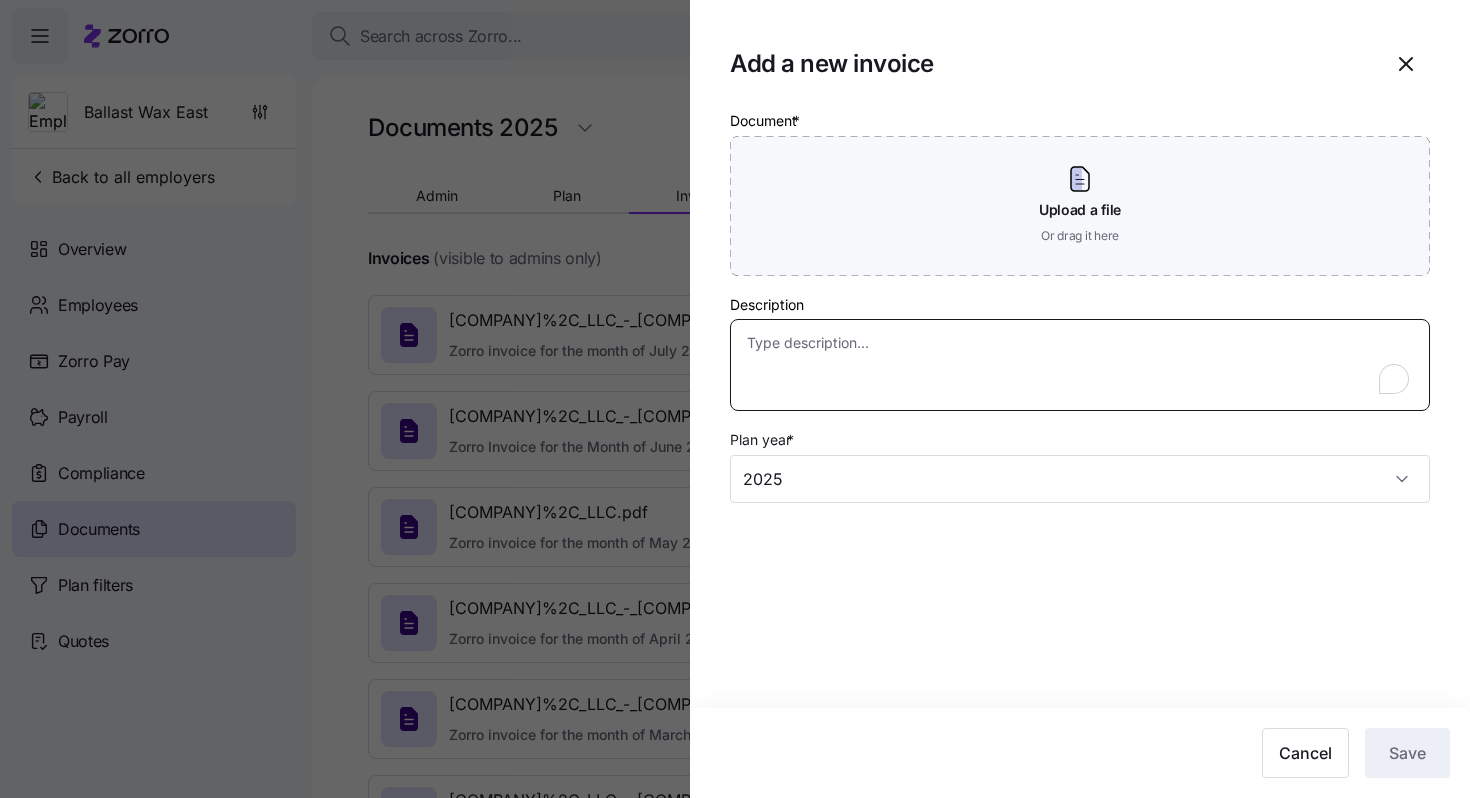 click on "Description" at bounding box center [1080, 365] 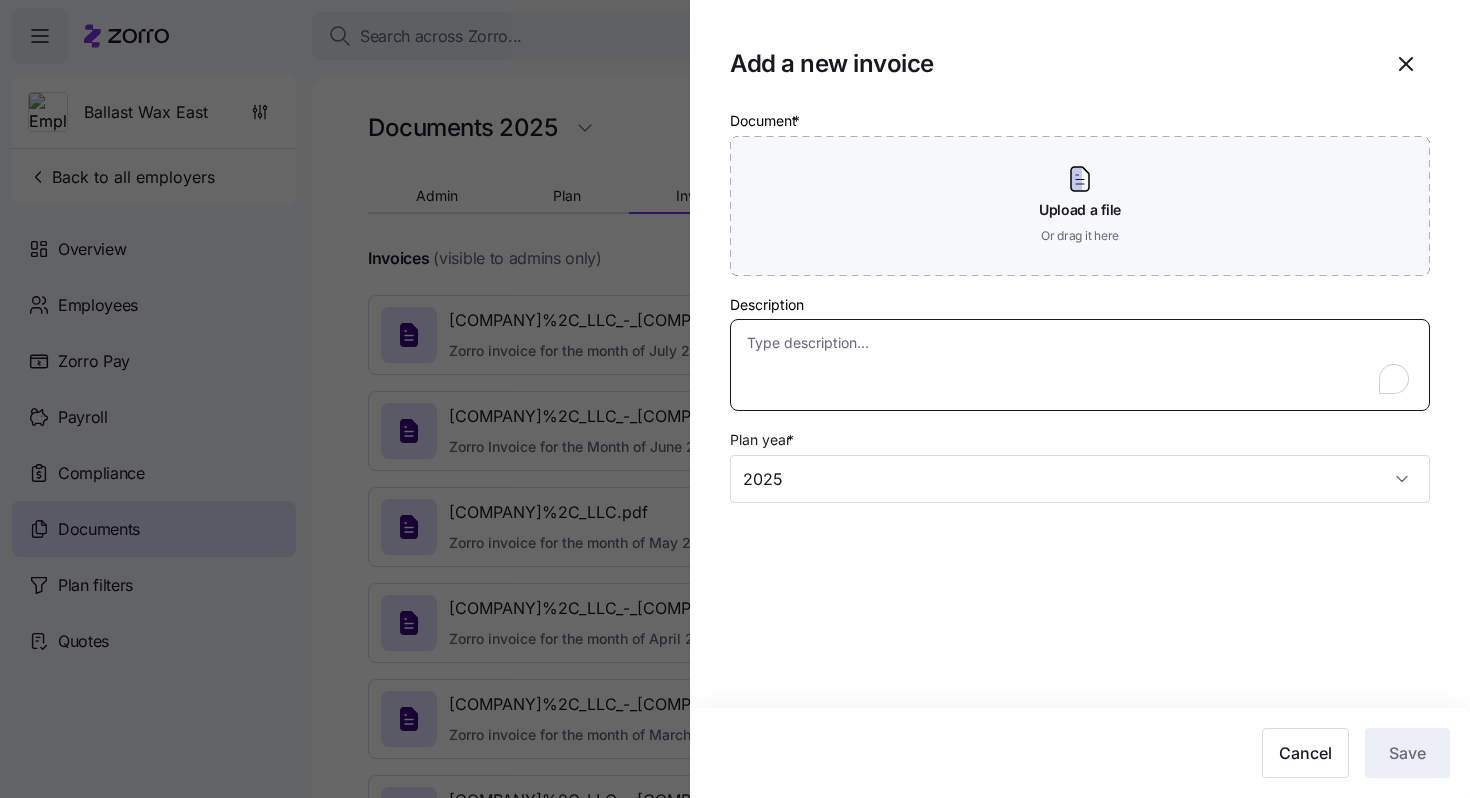 paste on "Done
Done
Done
Done
Done
Done
Done" 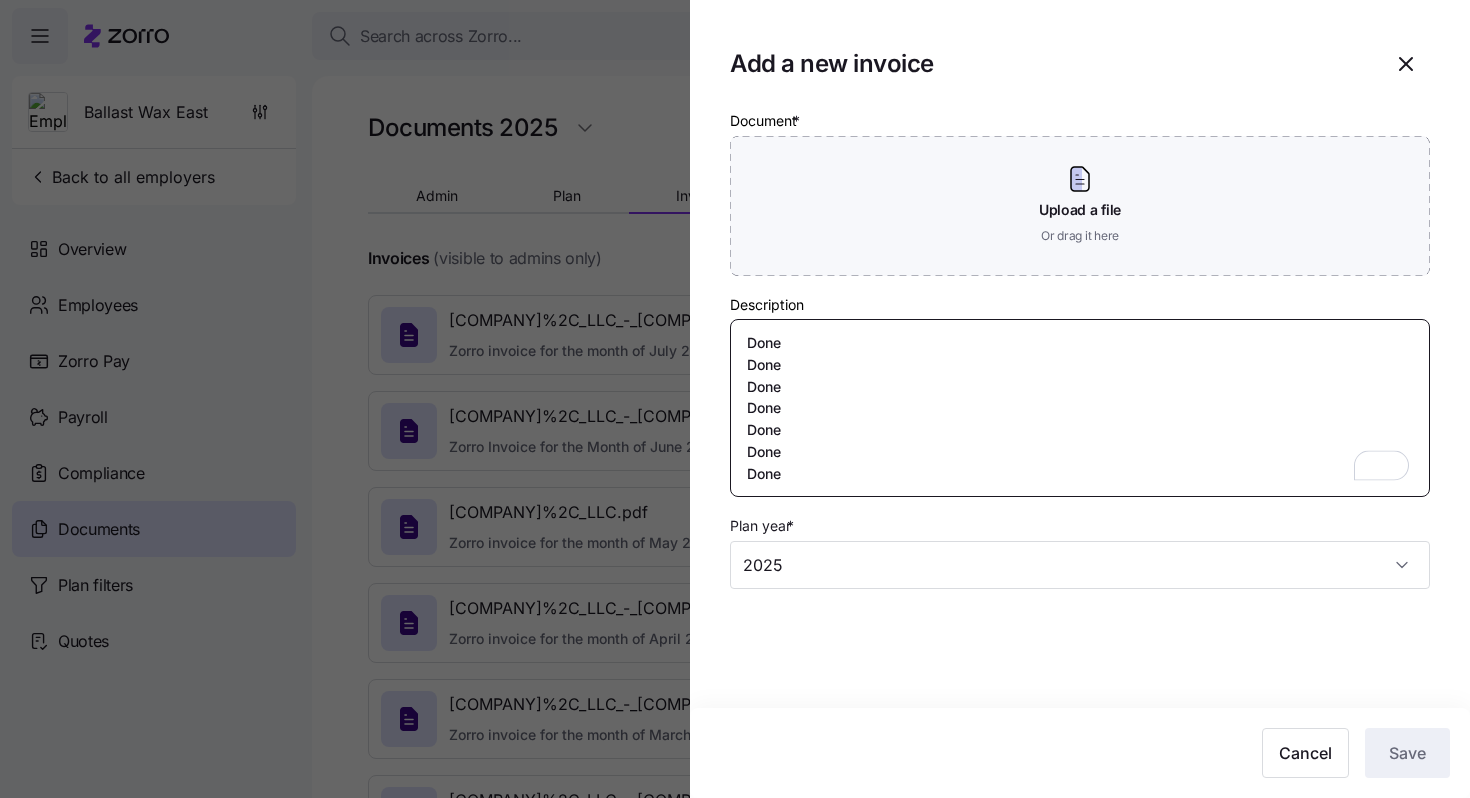 type on "x" 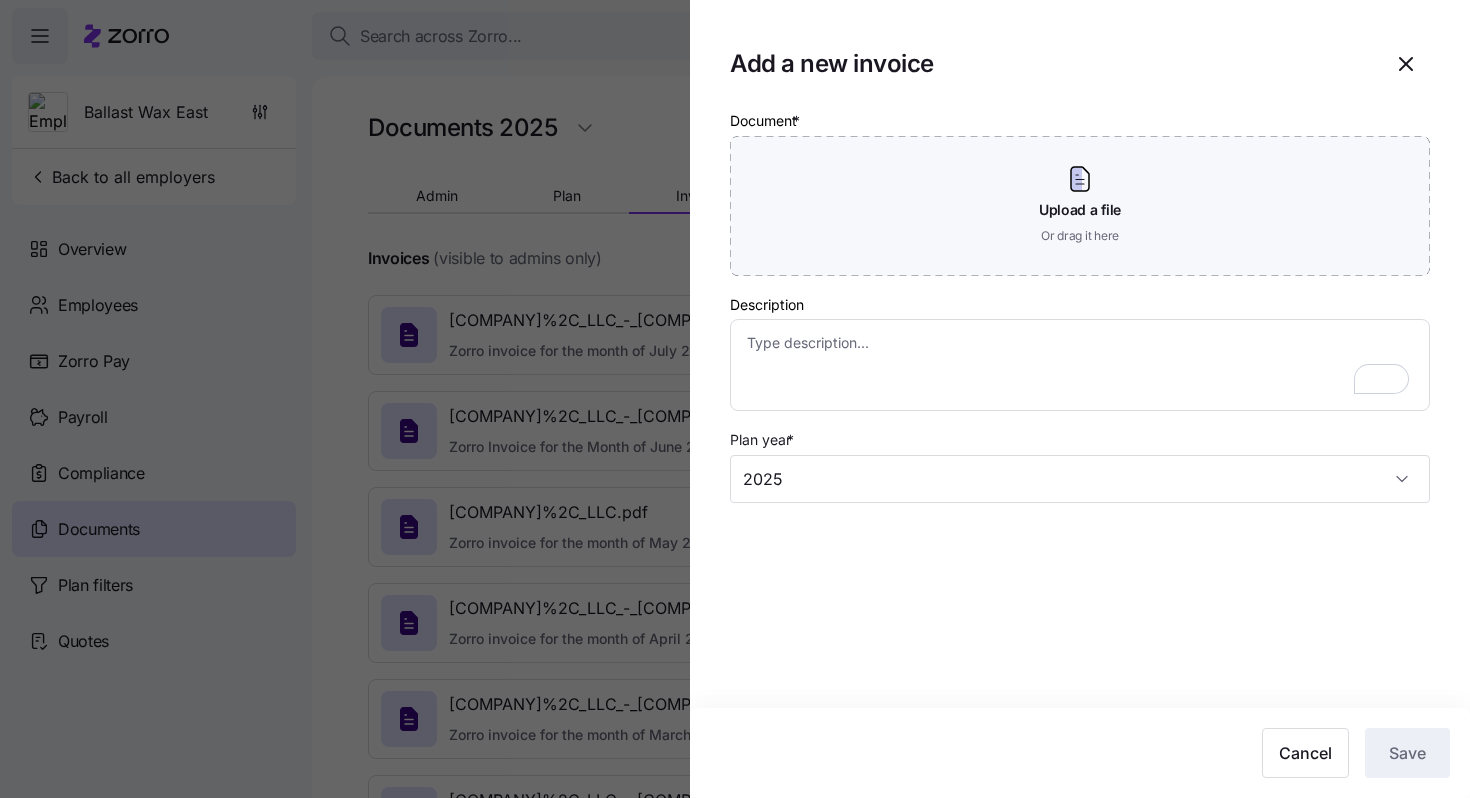 click at bounding box center (735, 399) 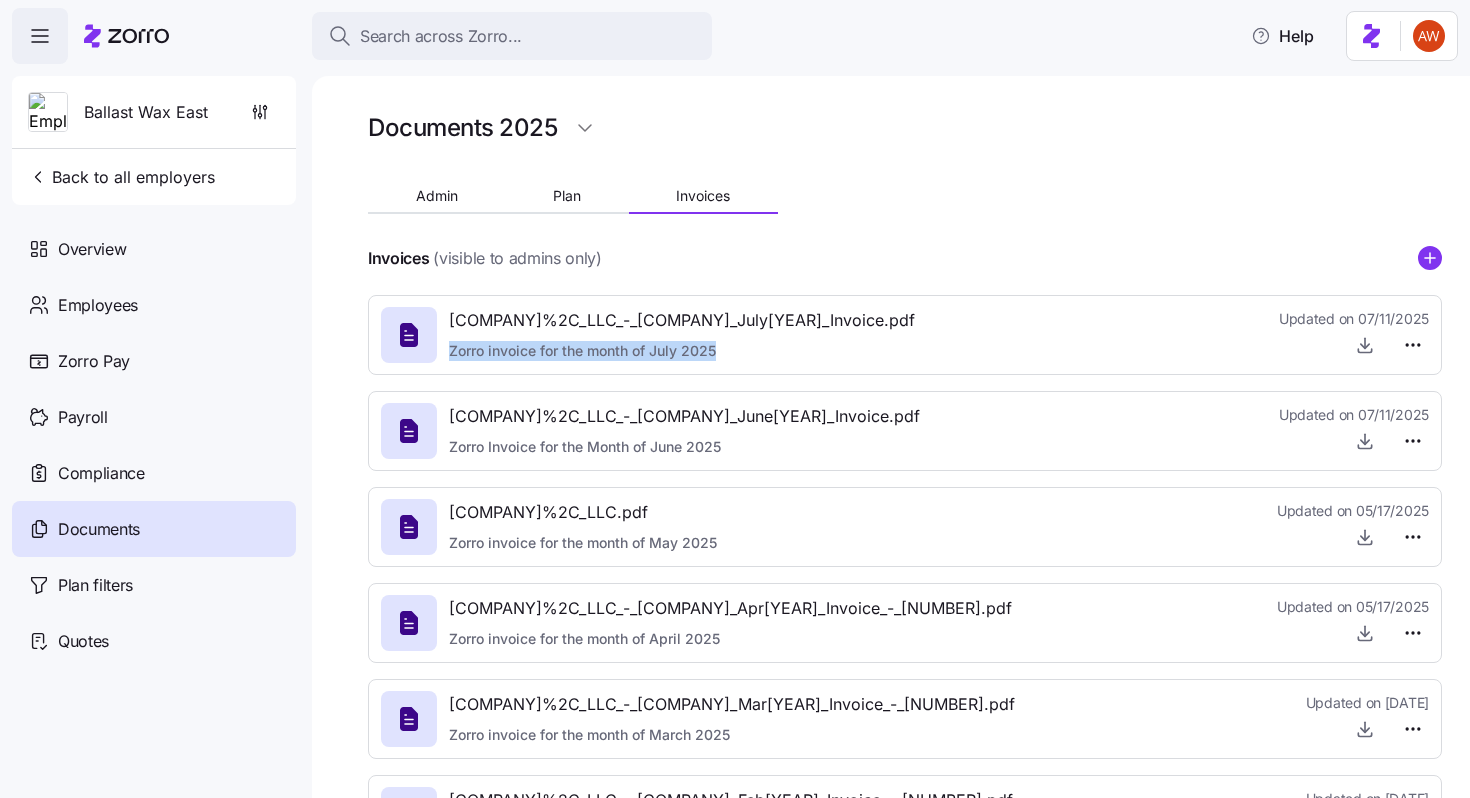 drag, startPoint x: 449, startPoint y: 348, endPoint x: 778, endPoint y: 359, distance: 329.18384 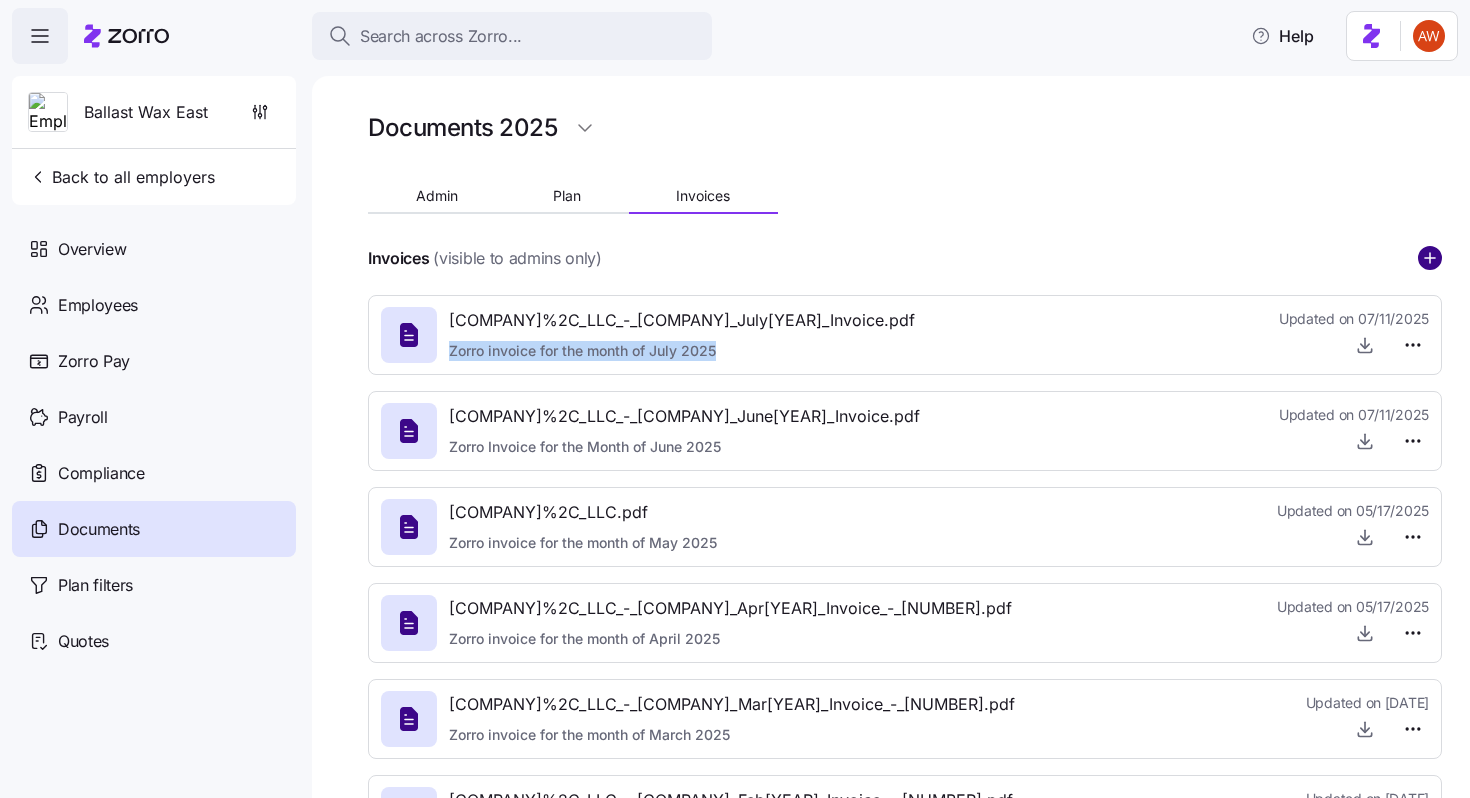 click 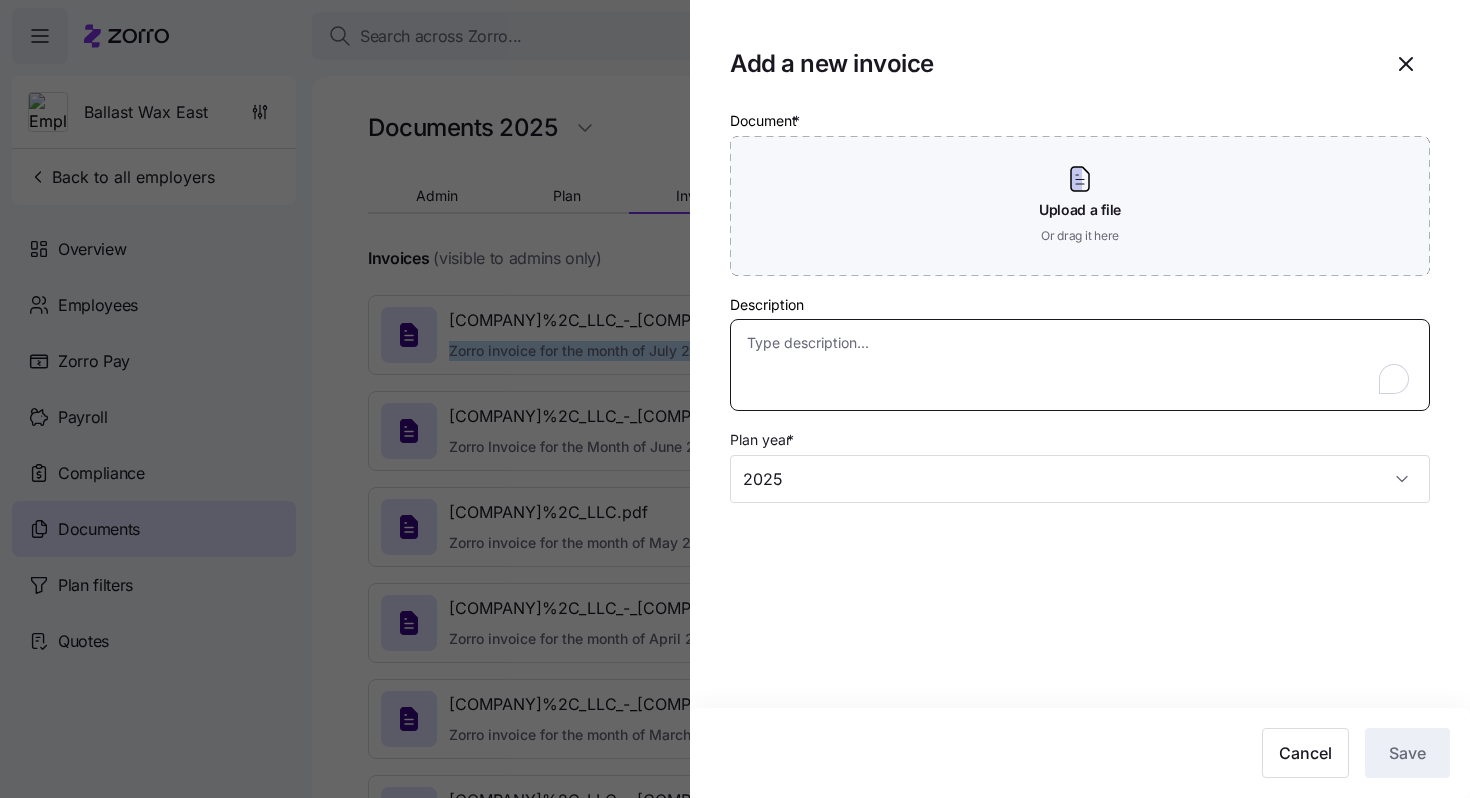 click on "Description" at bounding box center (1080, 365) 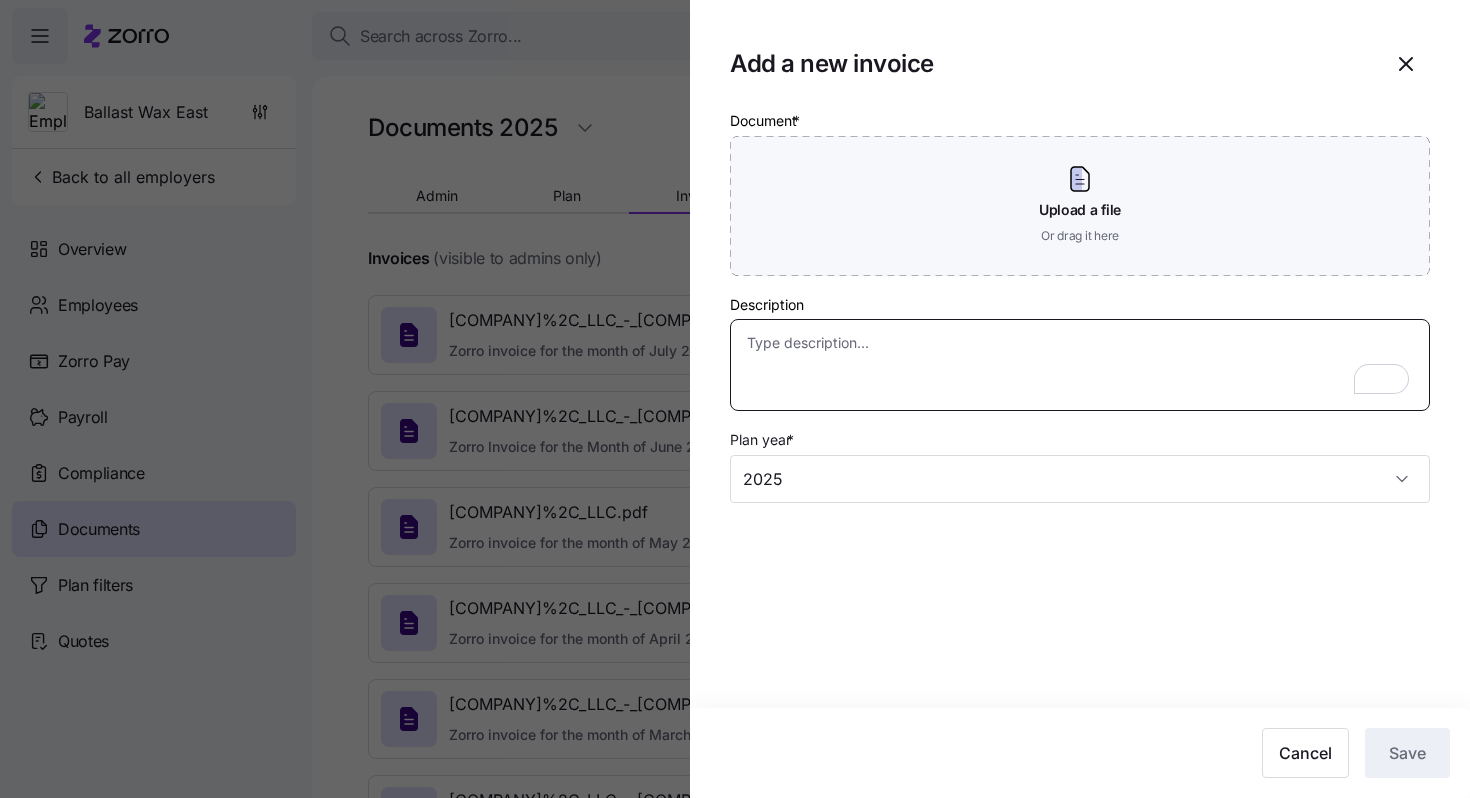 paste on "Zorro invoice for the month of July 2025" 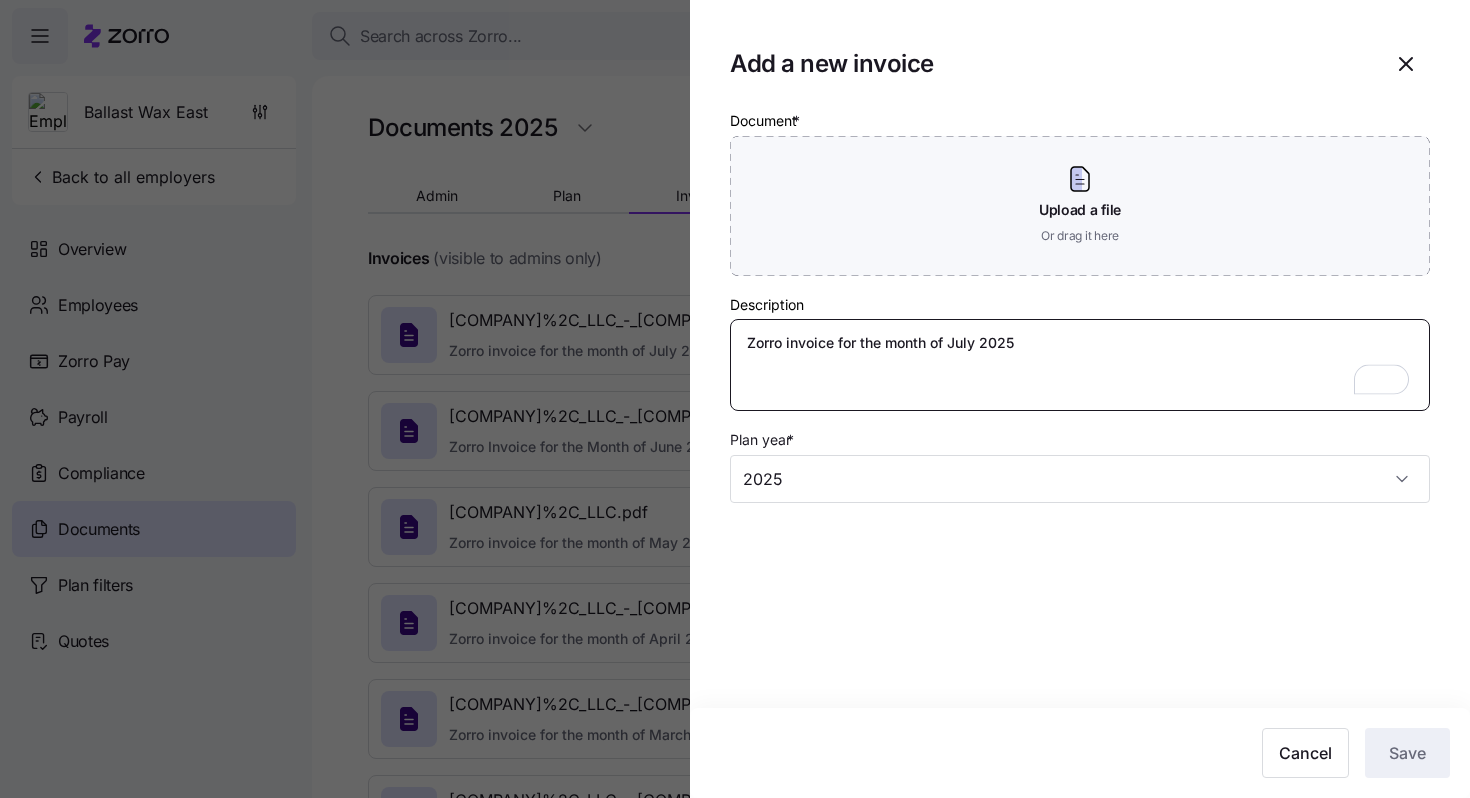 click on "Zorro invoice for the month of July 2025" at bounding box center (1080, 365) 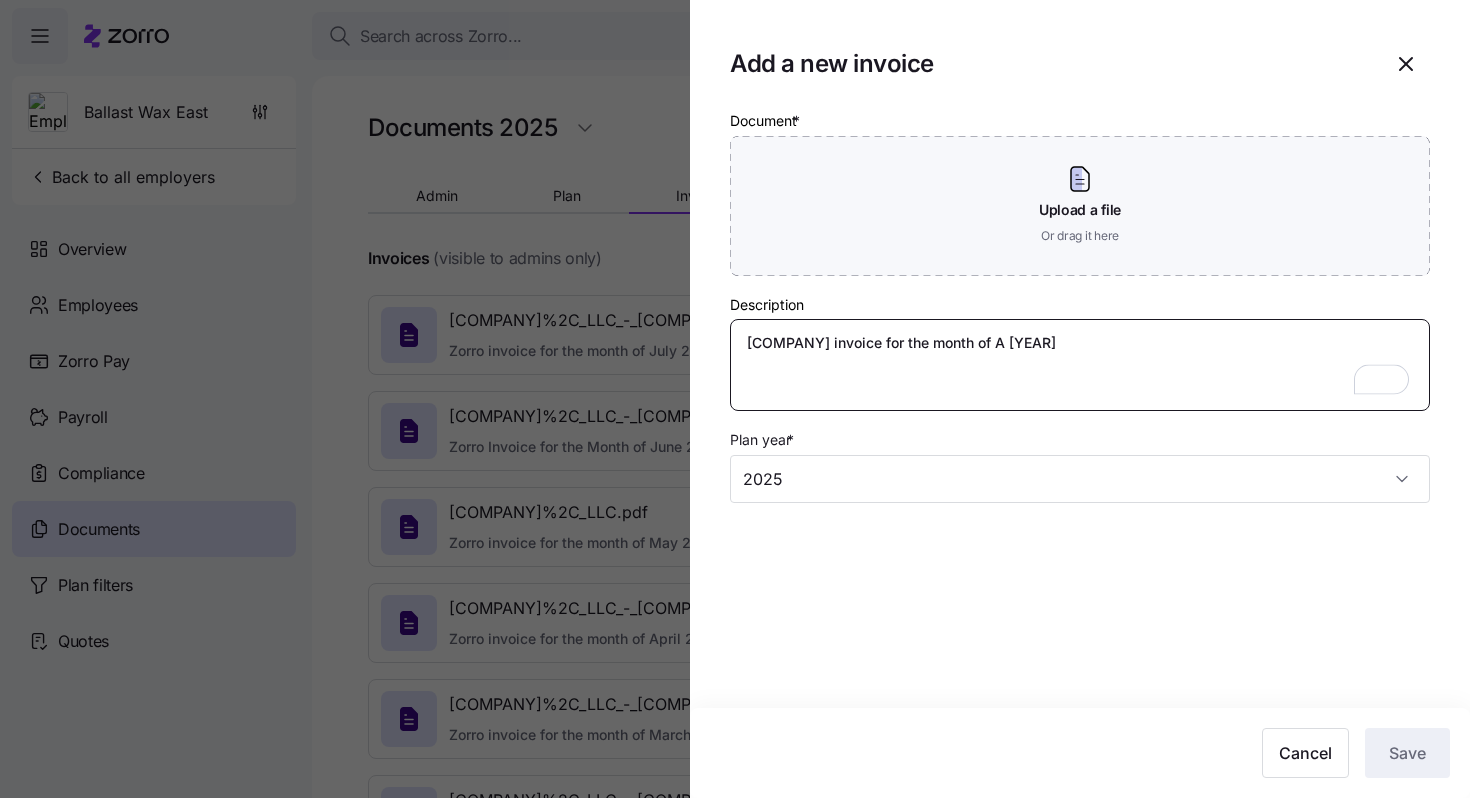 type on "x" 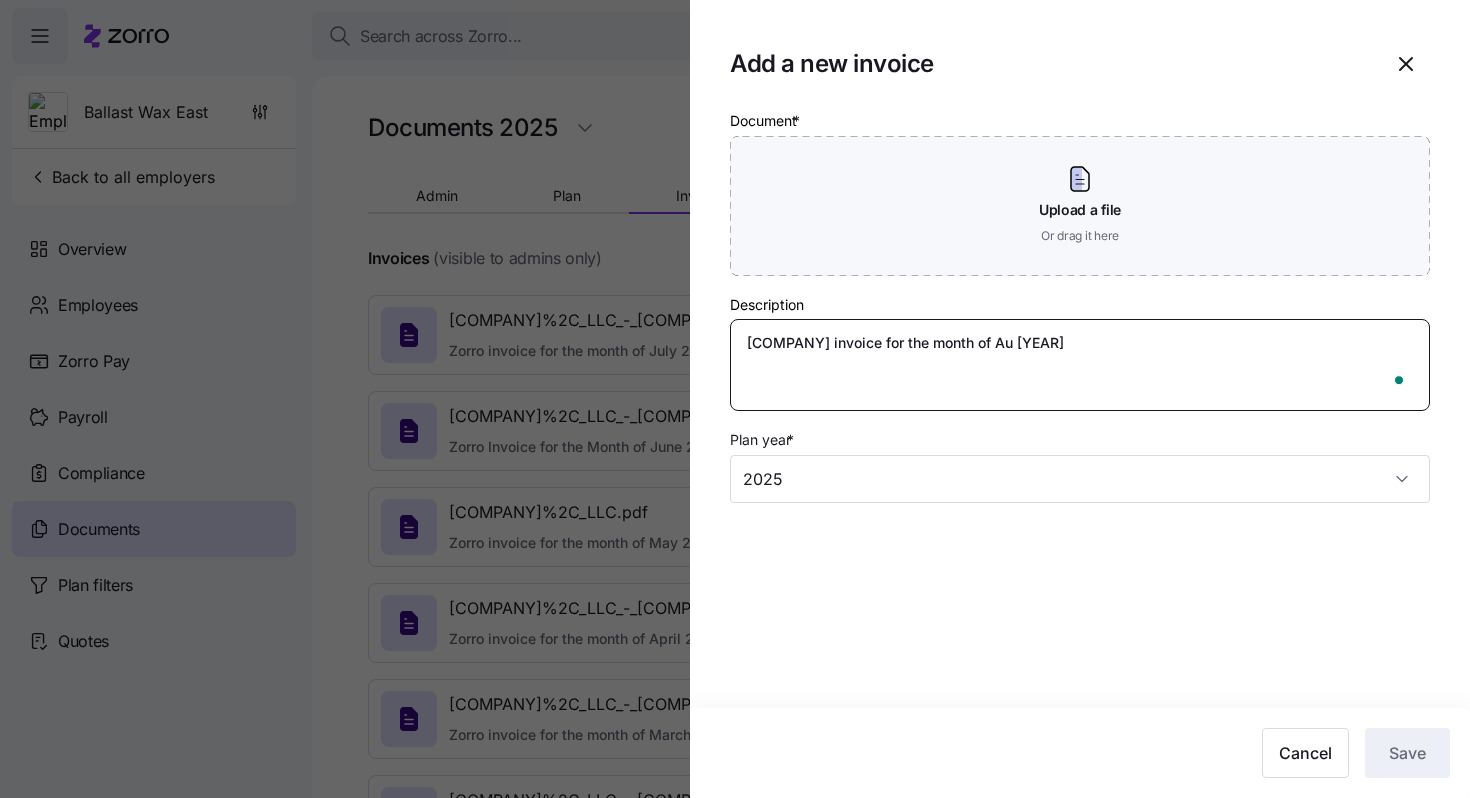 type on "x" 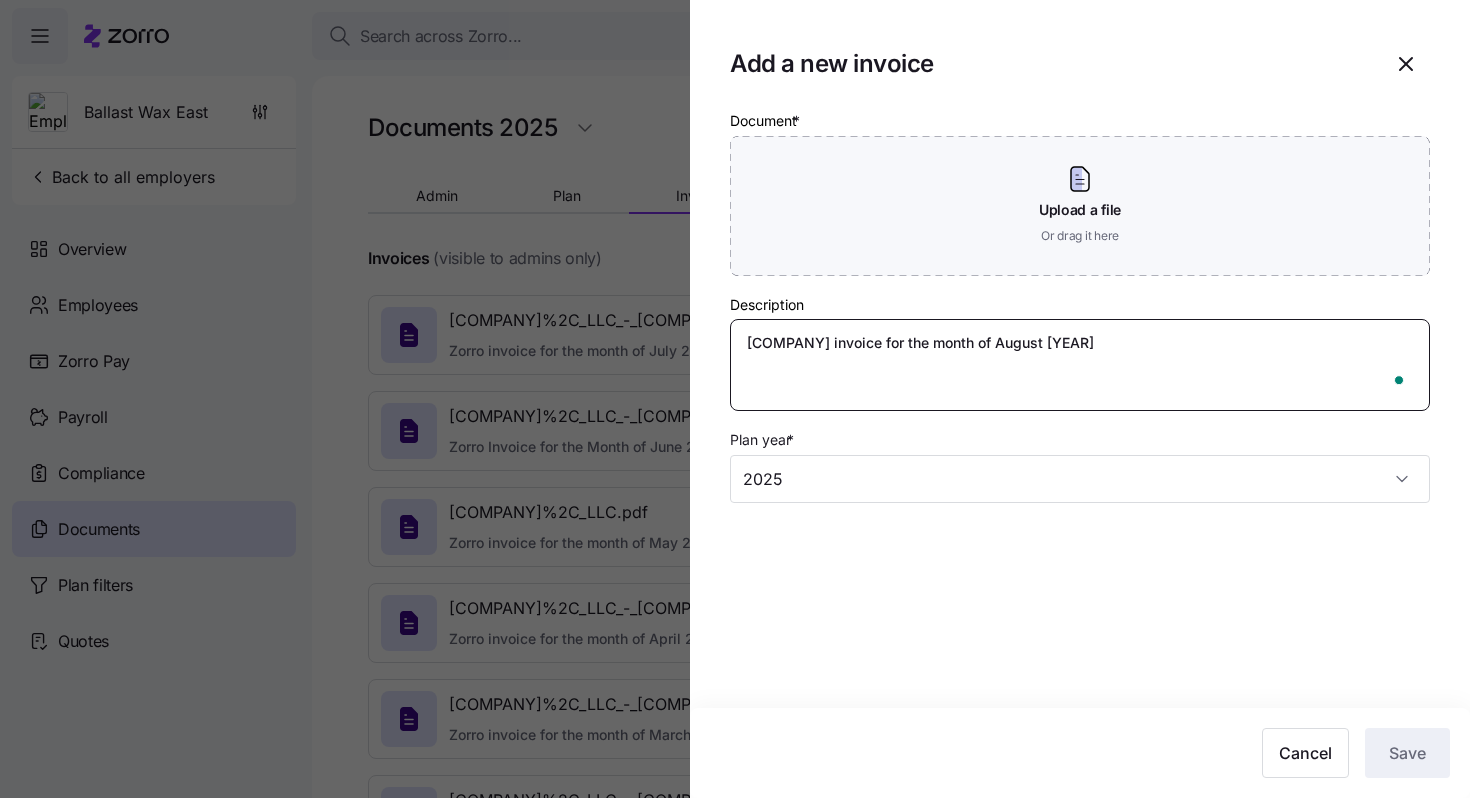 type on "x" 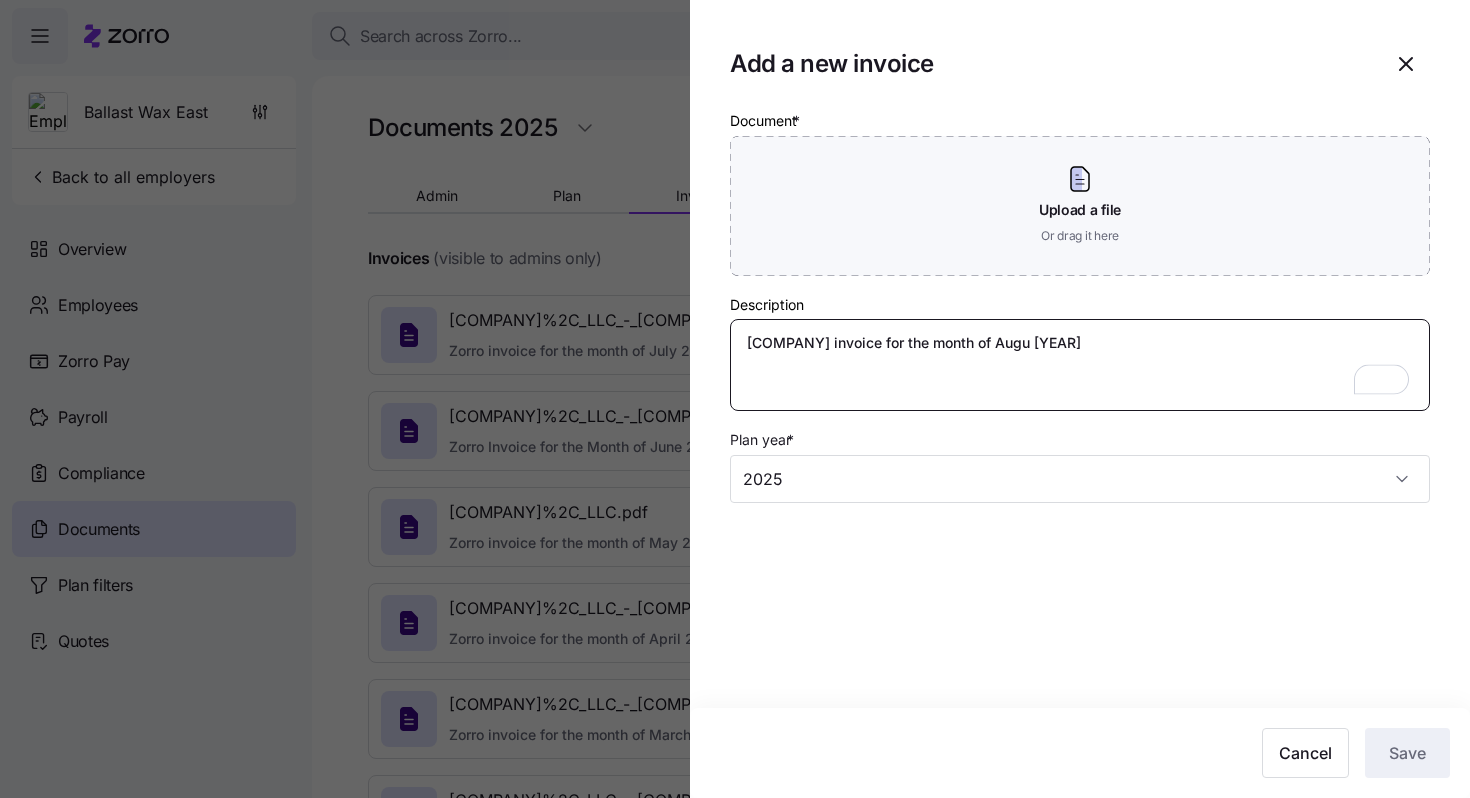 type on "x" 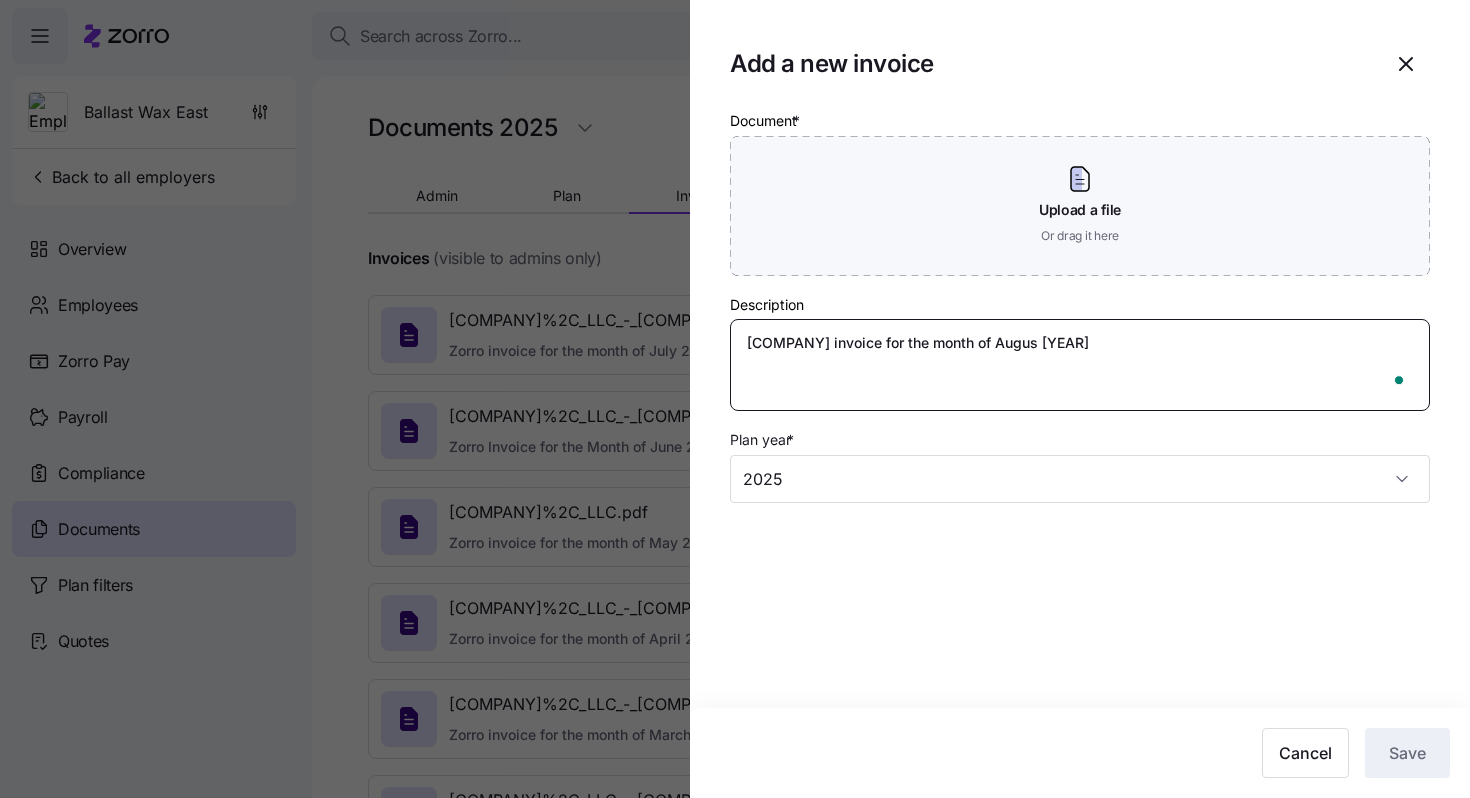 type on "x" 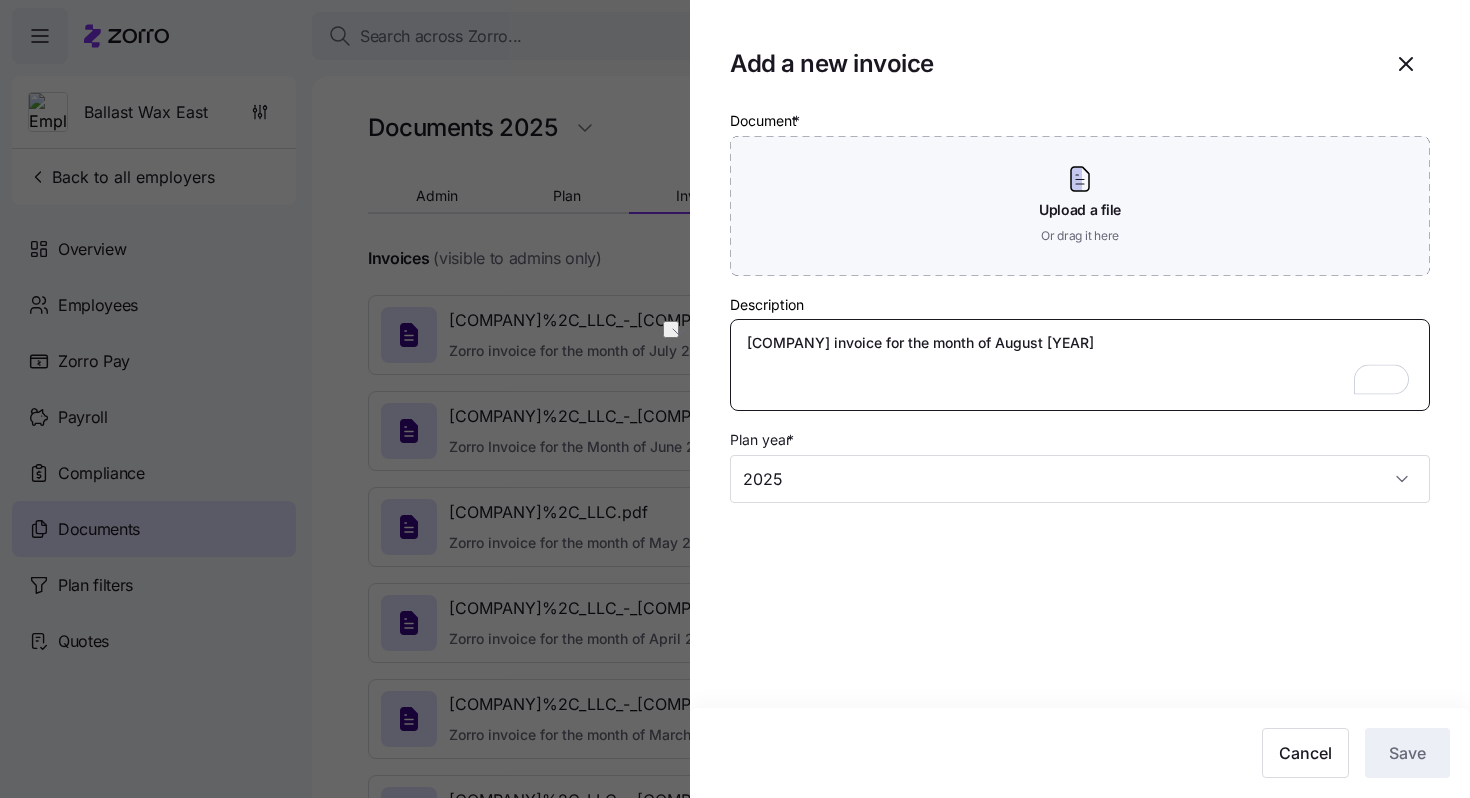 type on "[COMPANY] invoice for the month of August [YEAR]" 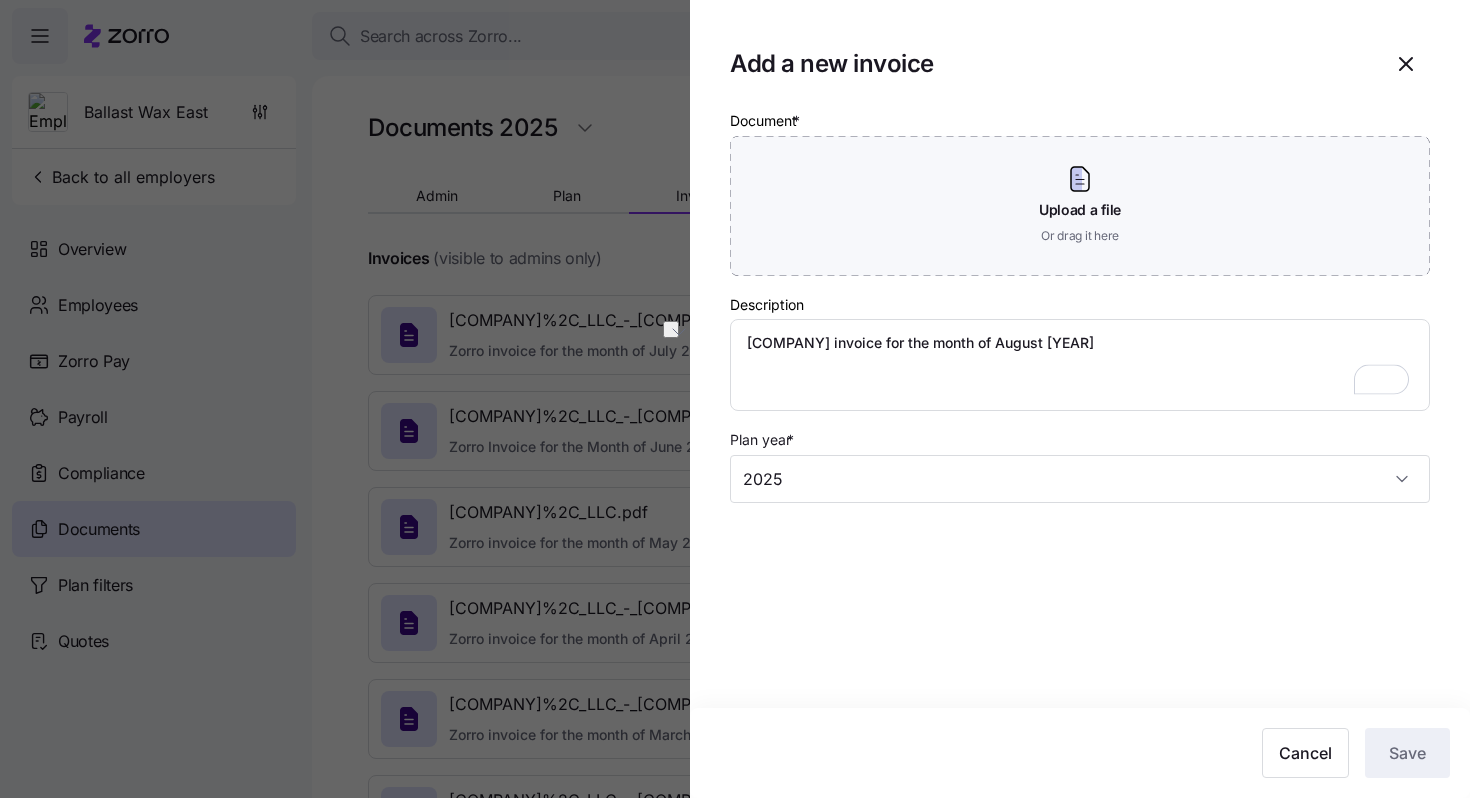 click on "Add a new invoice Document  * Upload a file Or drag it here Description [COMPANY] invoice for the month of August [YEAR] Plan year  * [YEAR] Cancel Save" at bounding box center (1080, 399) 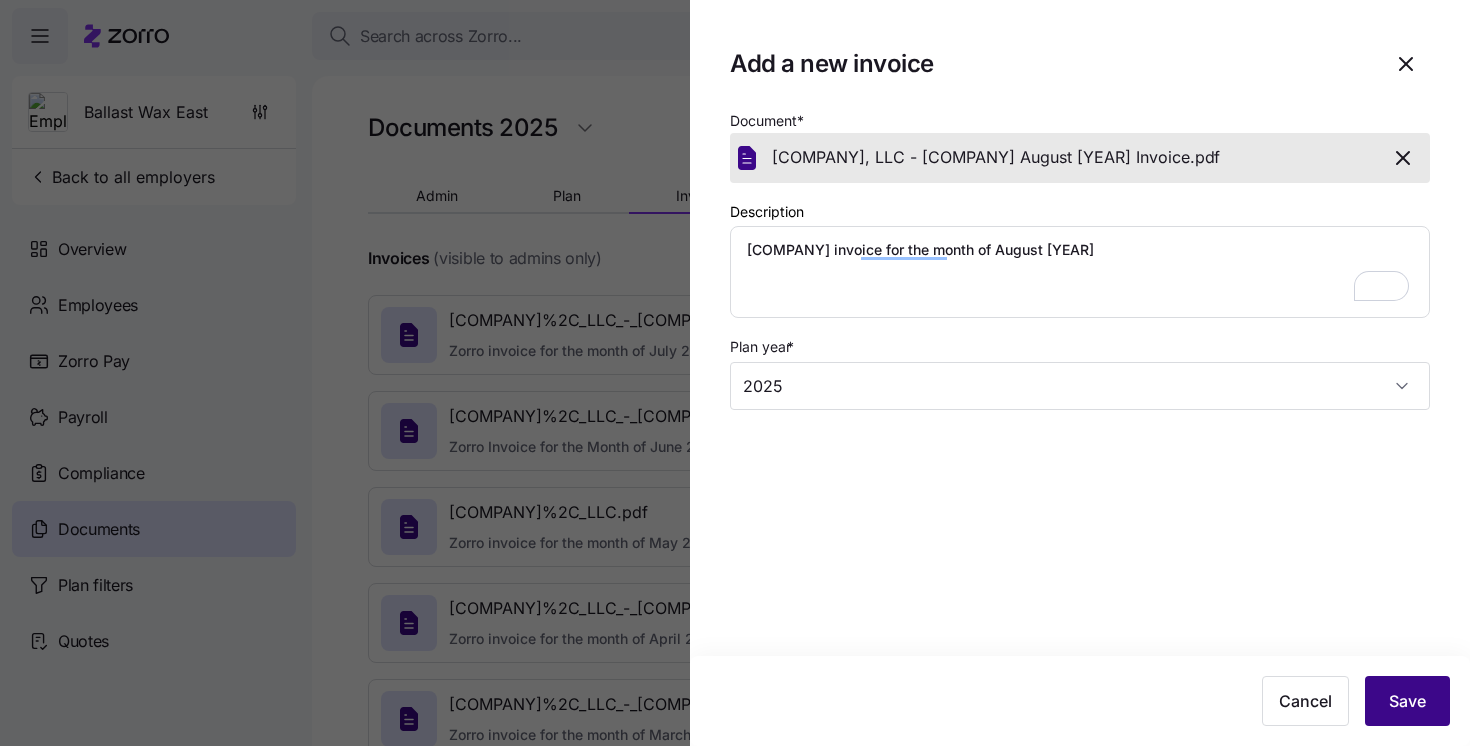 click on "Save" at bounding box center (1407, 701) 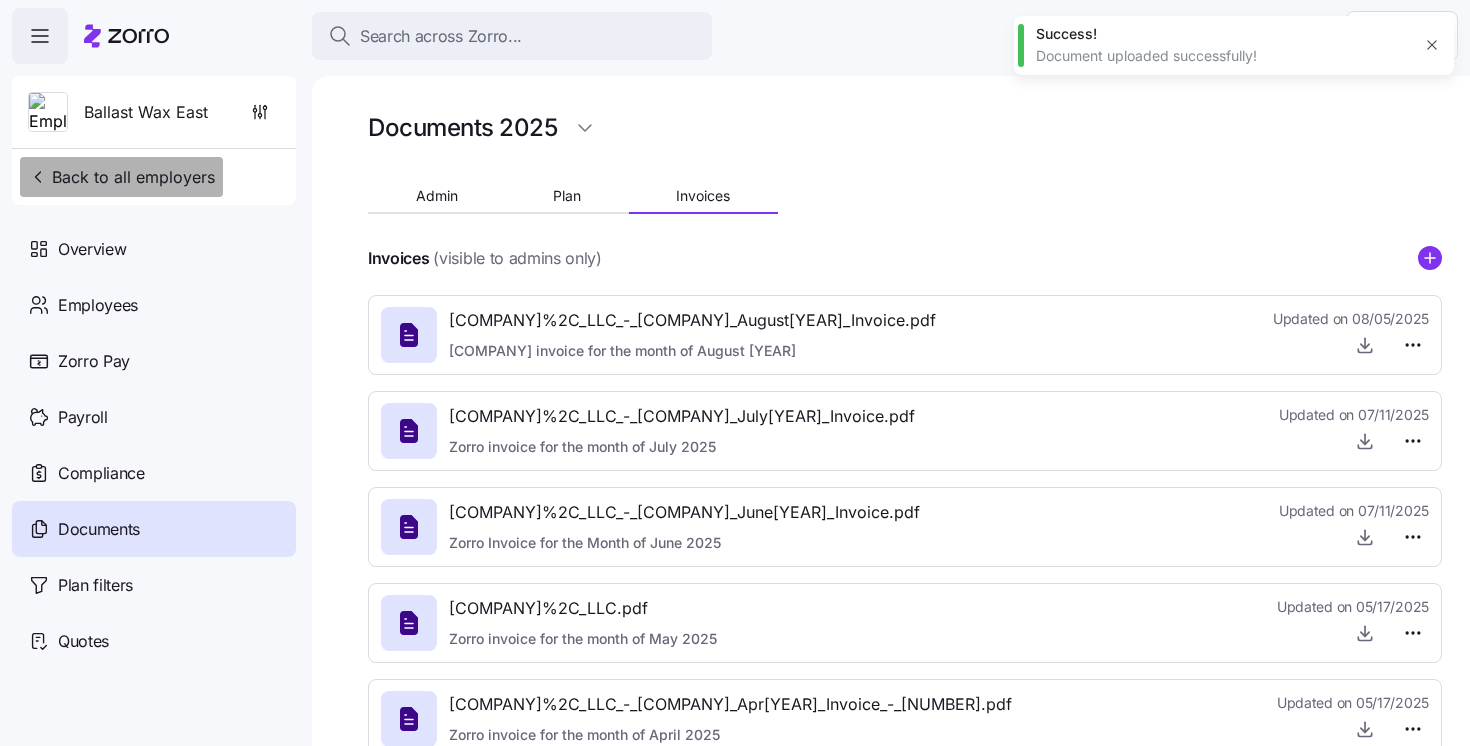 click on "Back to all employers" at bounding box center [121, 177] 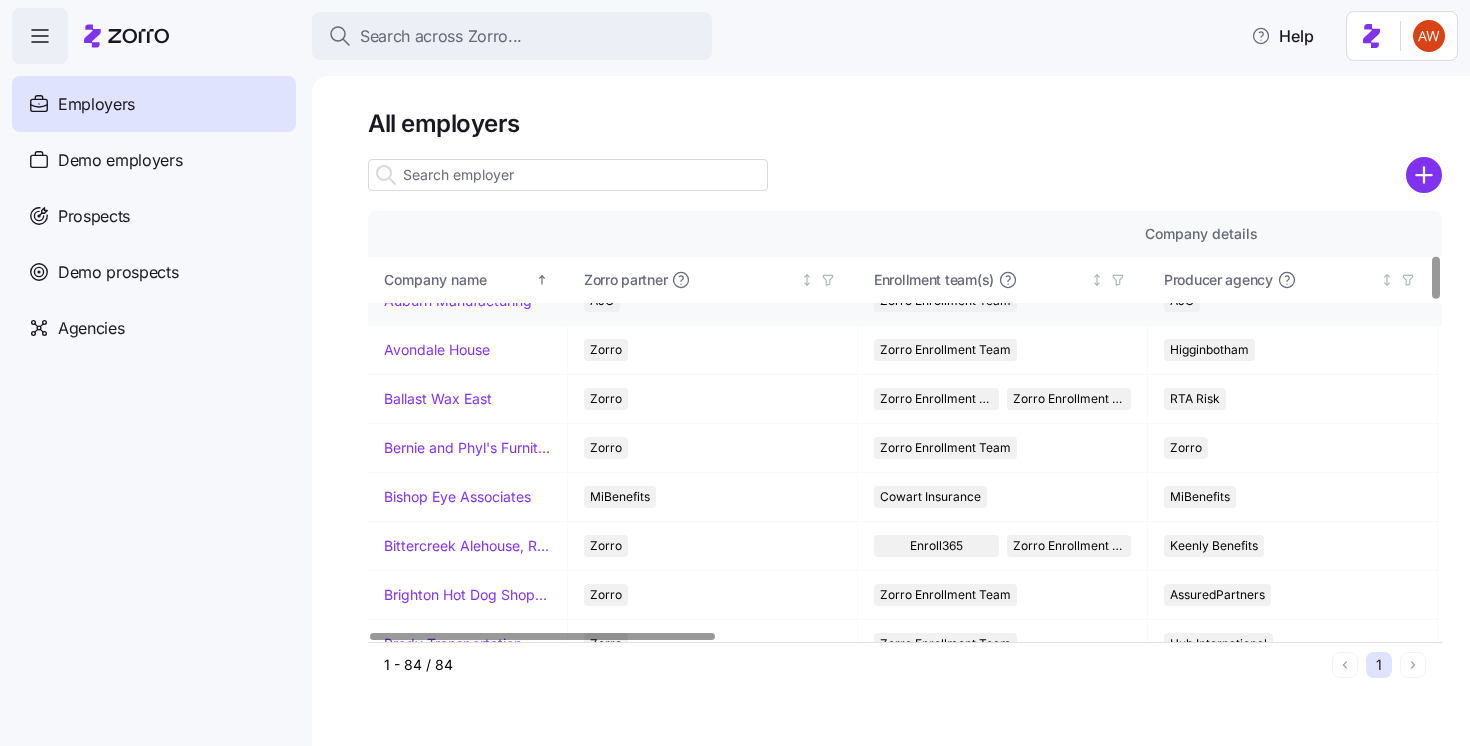 scroll, scrollTop: 434, scrollLeft: 0, axis: vertical 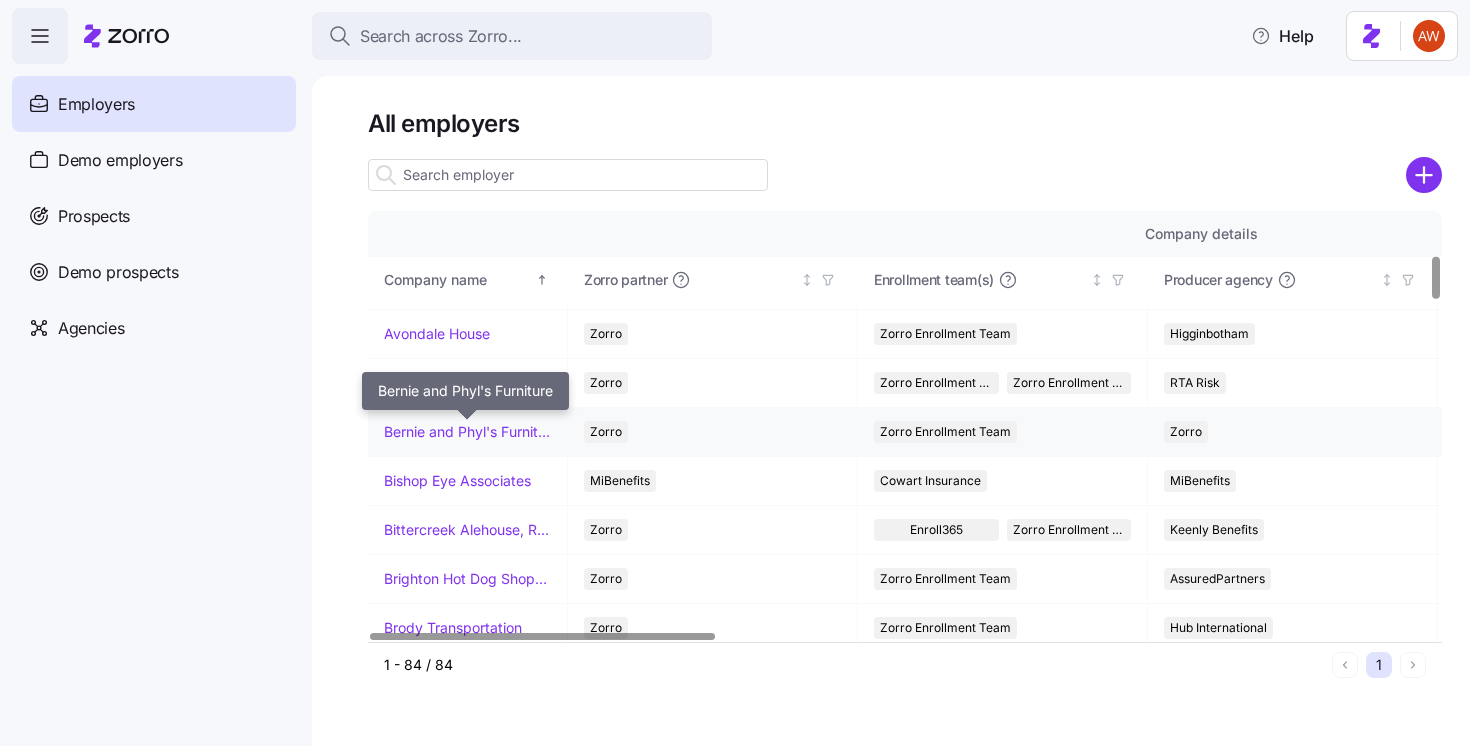 click on "Bernie and Phyl's Furniture" at bounding box center [467, 432] 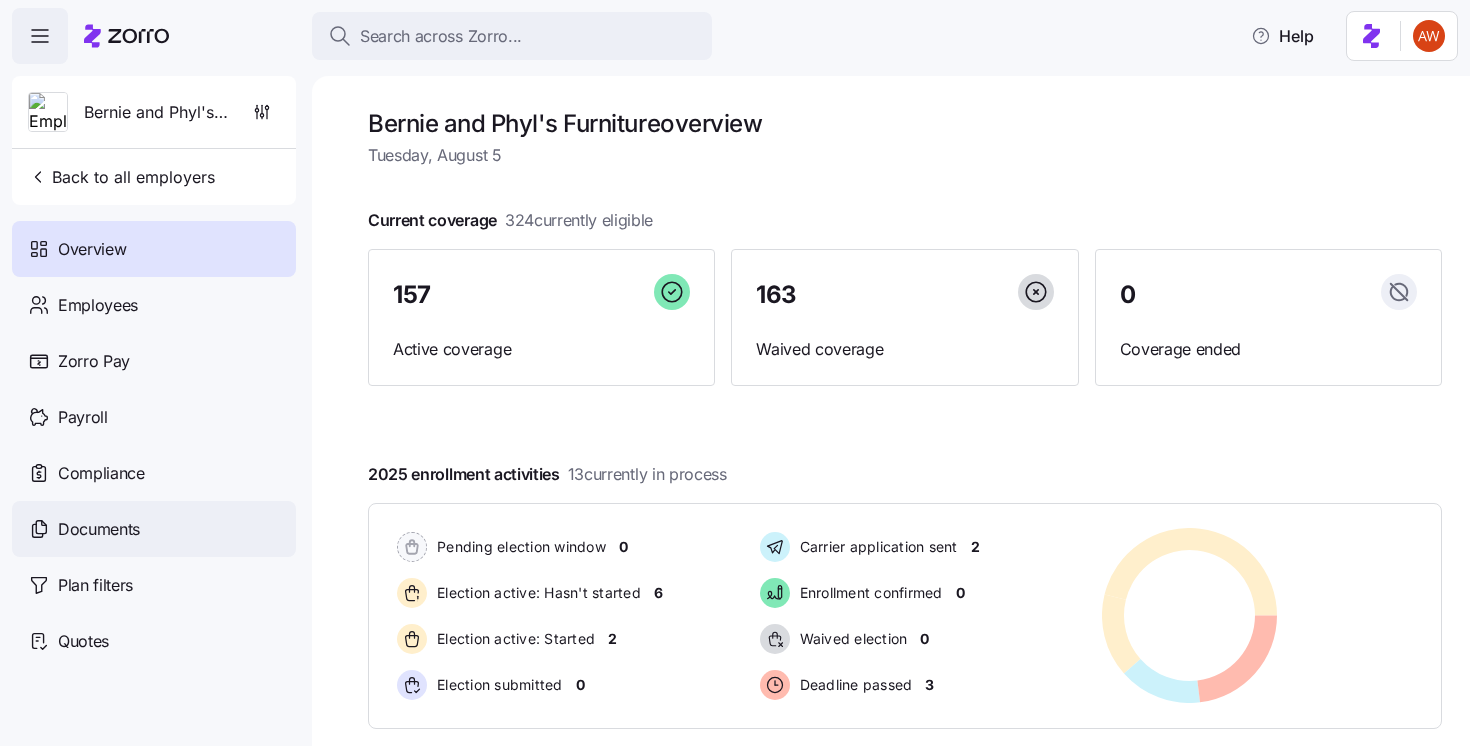 click on "Documents" at bounding box center (99, 529) 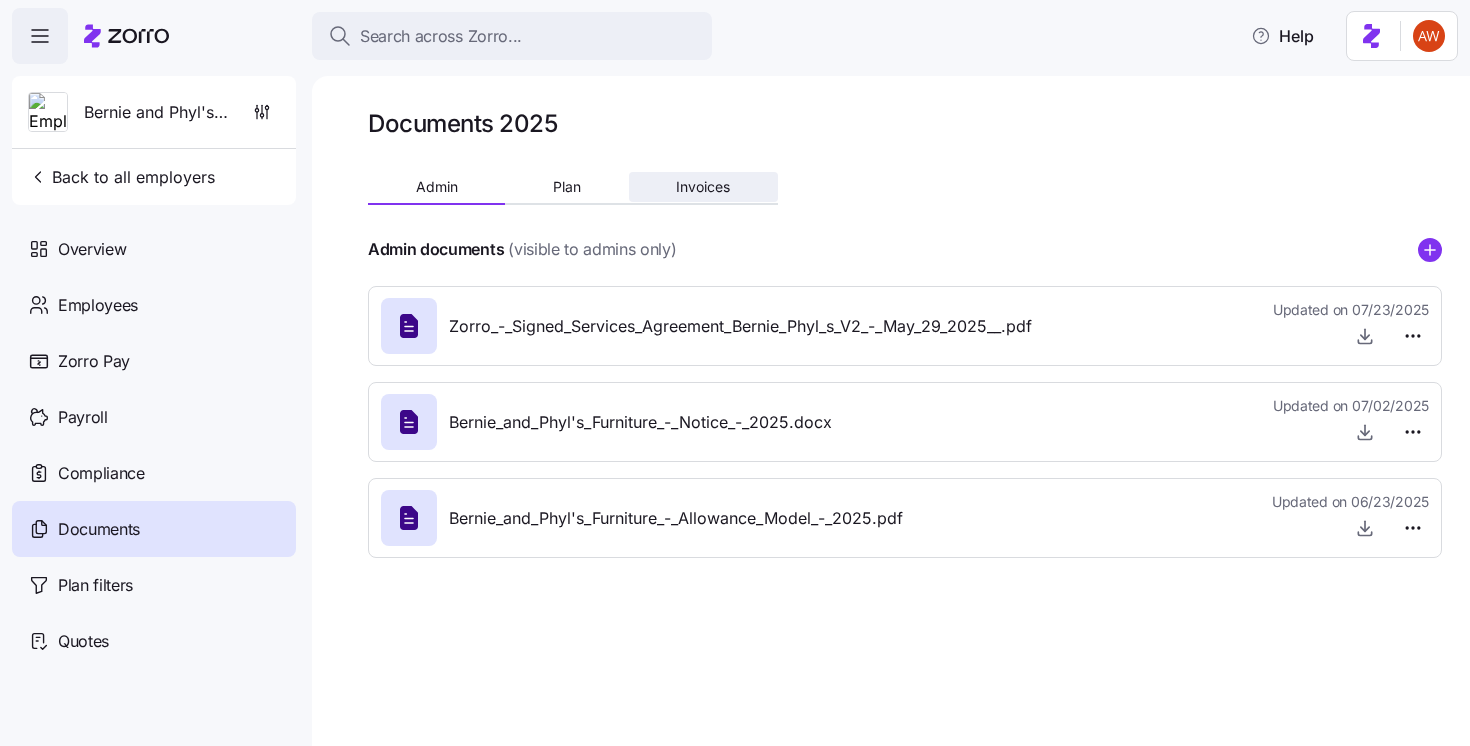 click on "Invoices" at bounding box center (703, 187) 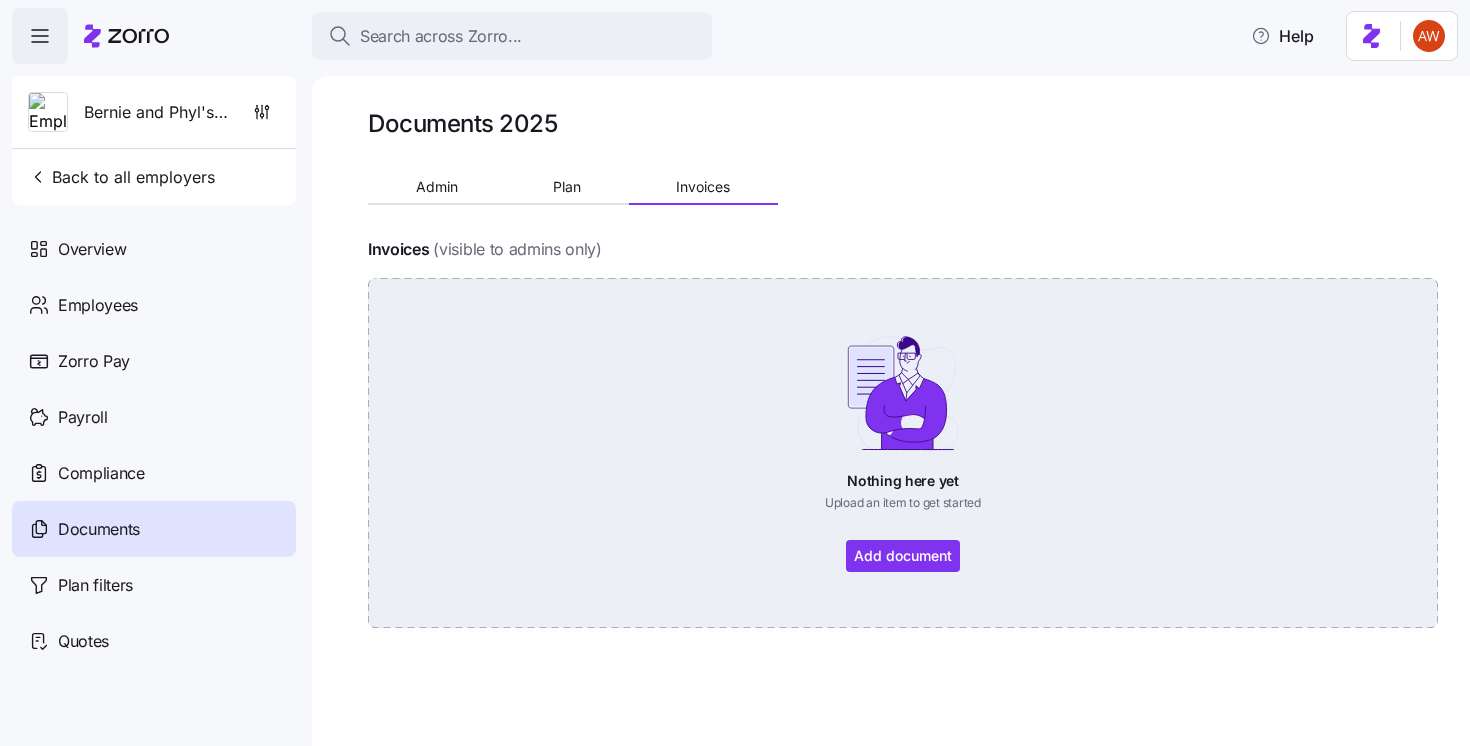 click on "Nothing here yet Upload an item to get started   Add document" at bounding box center (903, 453) 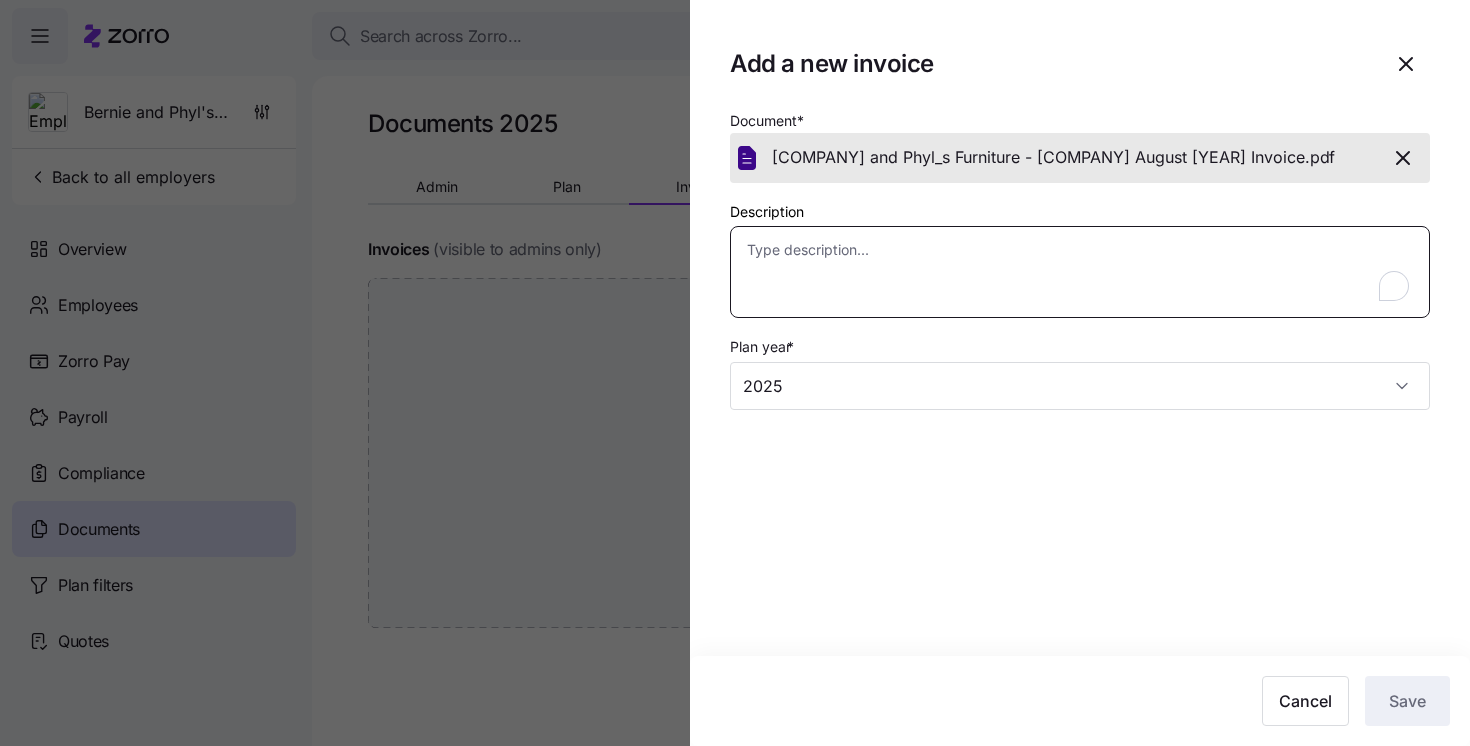 click on "Description" at bounding box center [1080, 272] 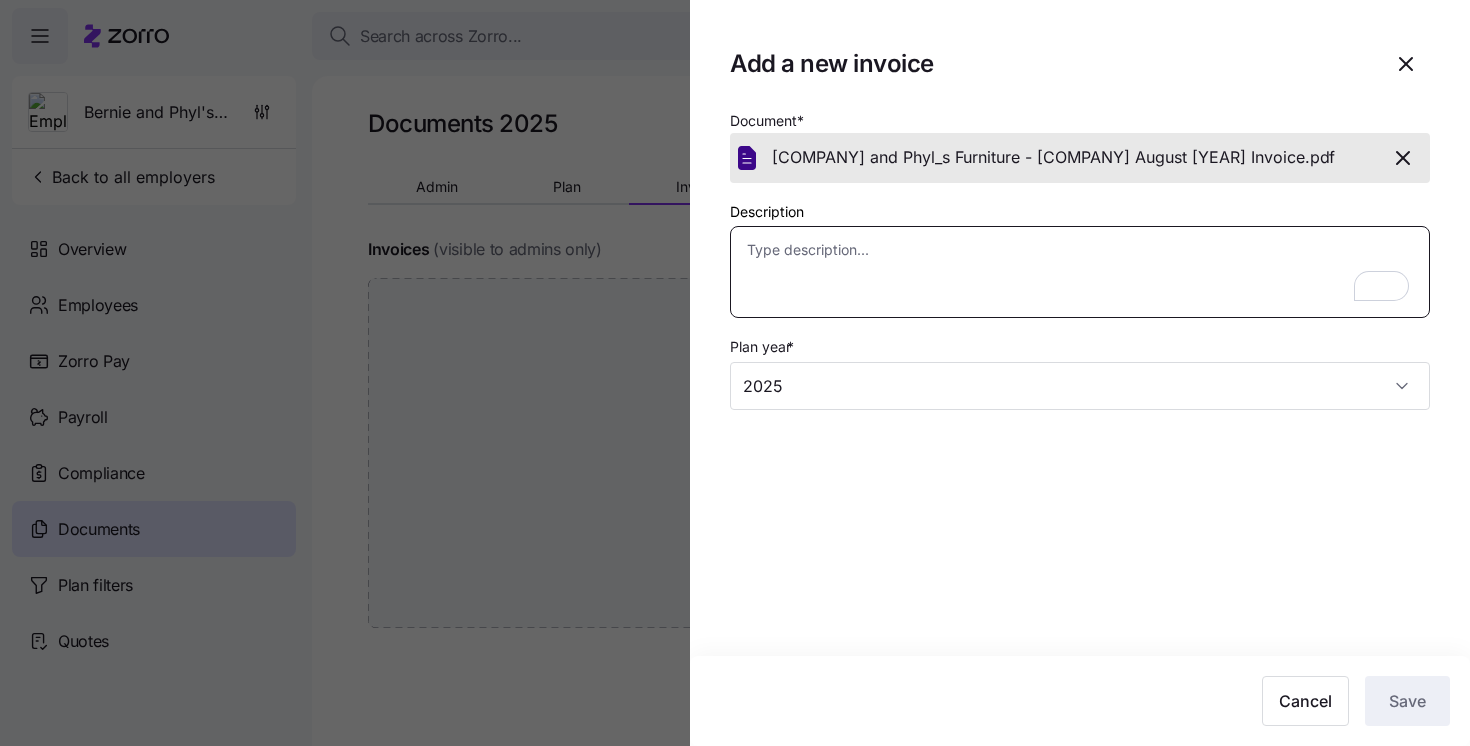 paste on "[COMPANY] invoice for the month of August [YEAR]" 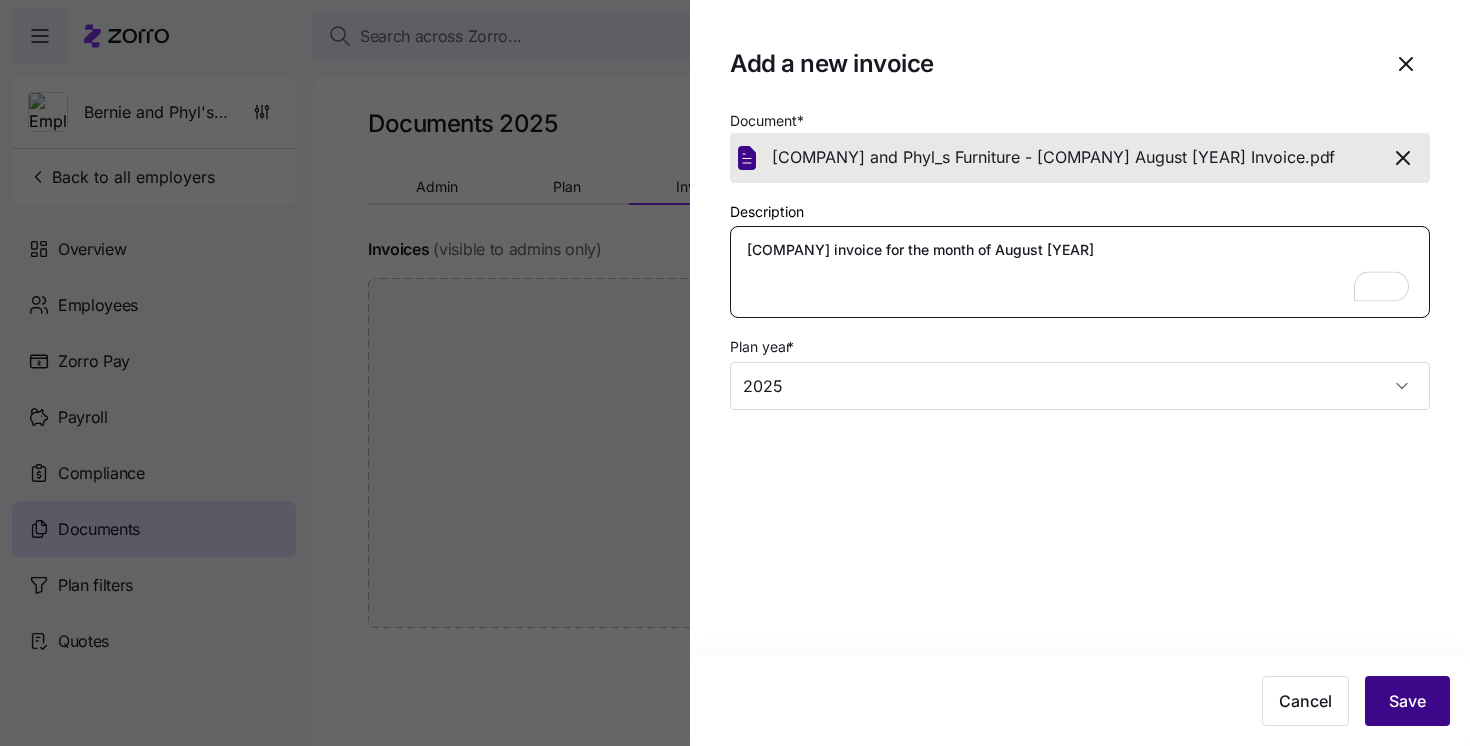 type on "[COMPANY] invoice for the month of August [YEAR]" 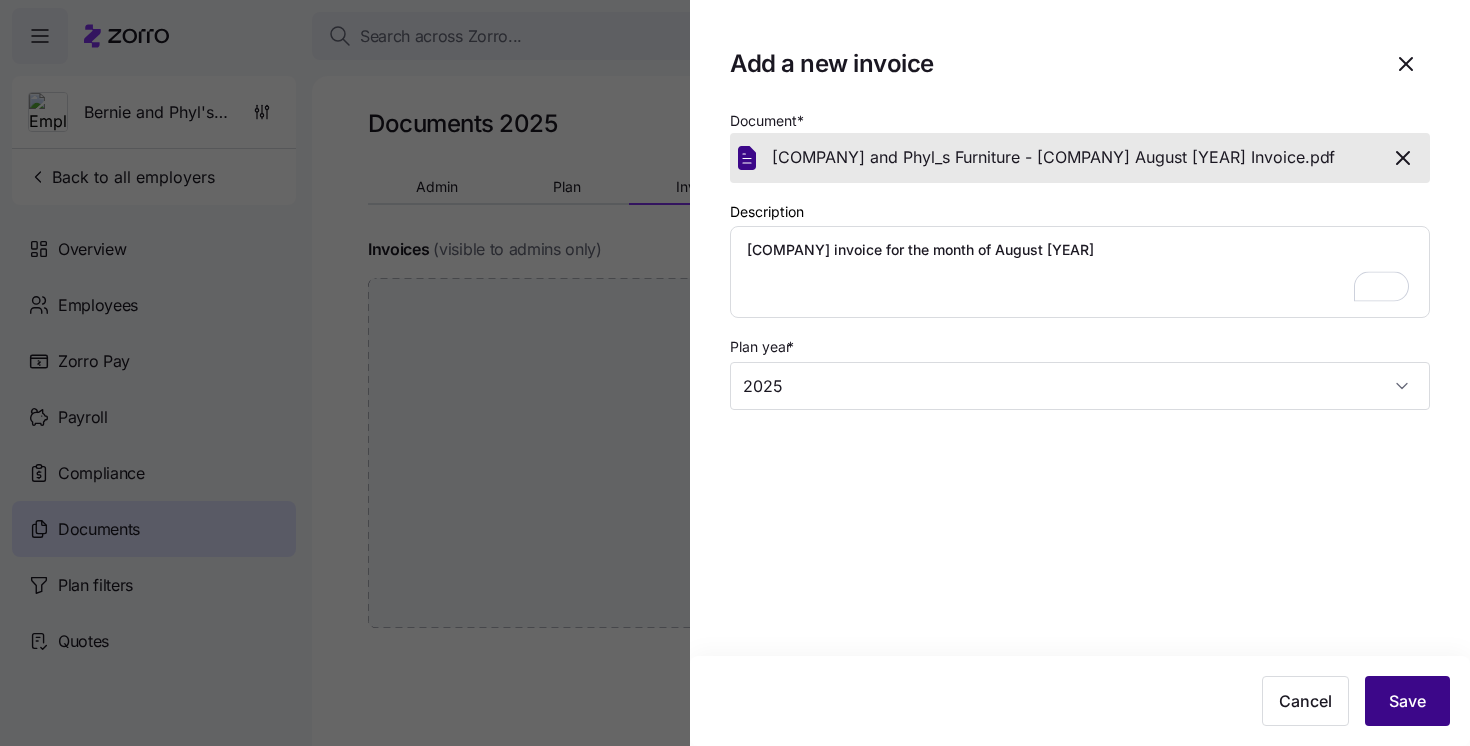 click on "Save" at bounding box center [1407, 701] 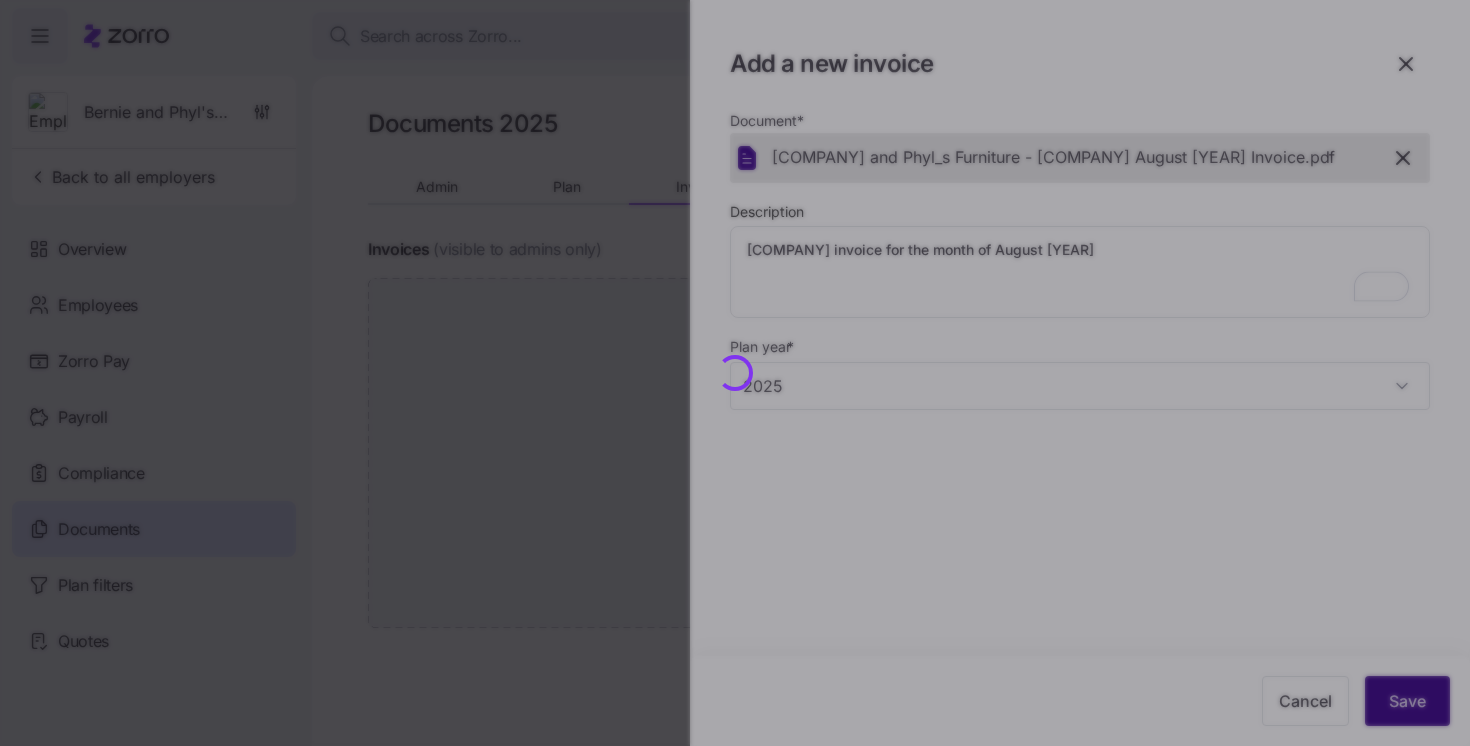 type on "x" 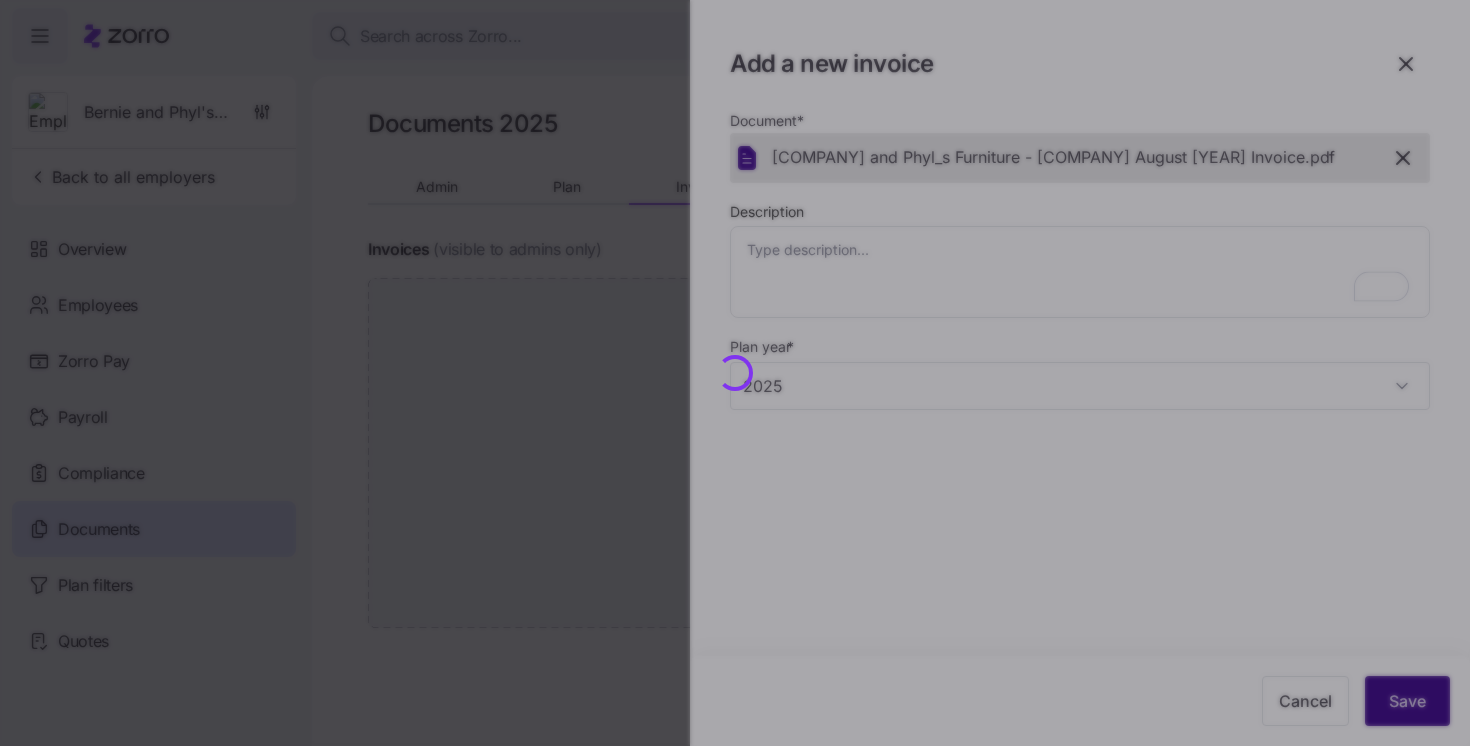type on "x" 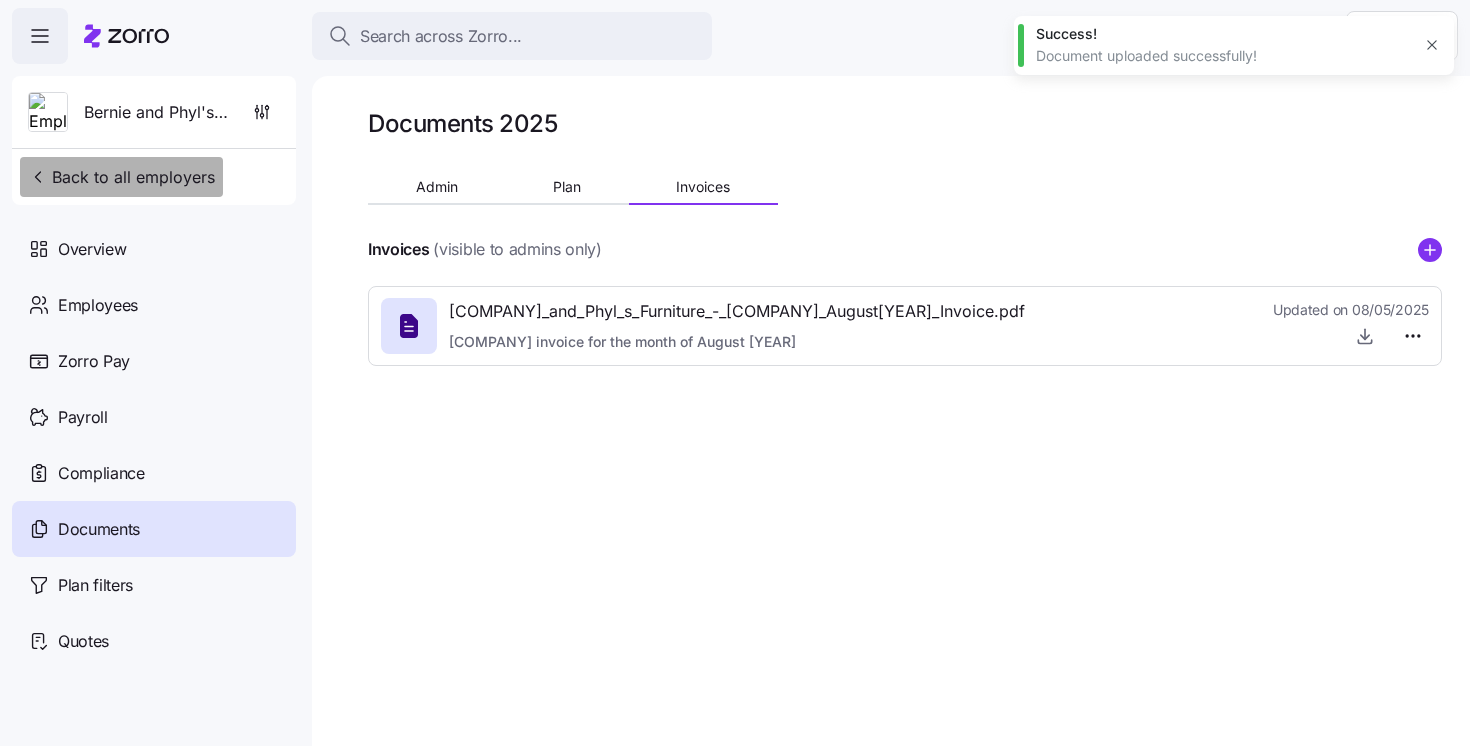 click on "Back to all employers" at bounding box center [121, 177] 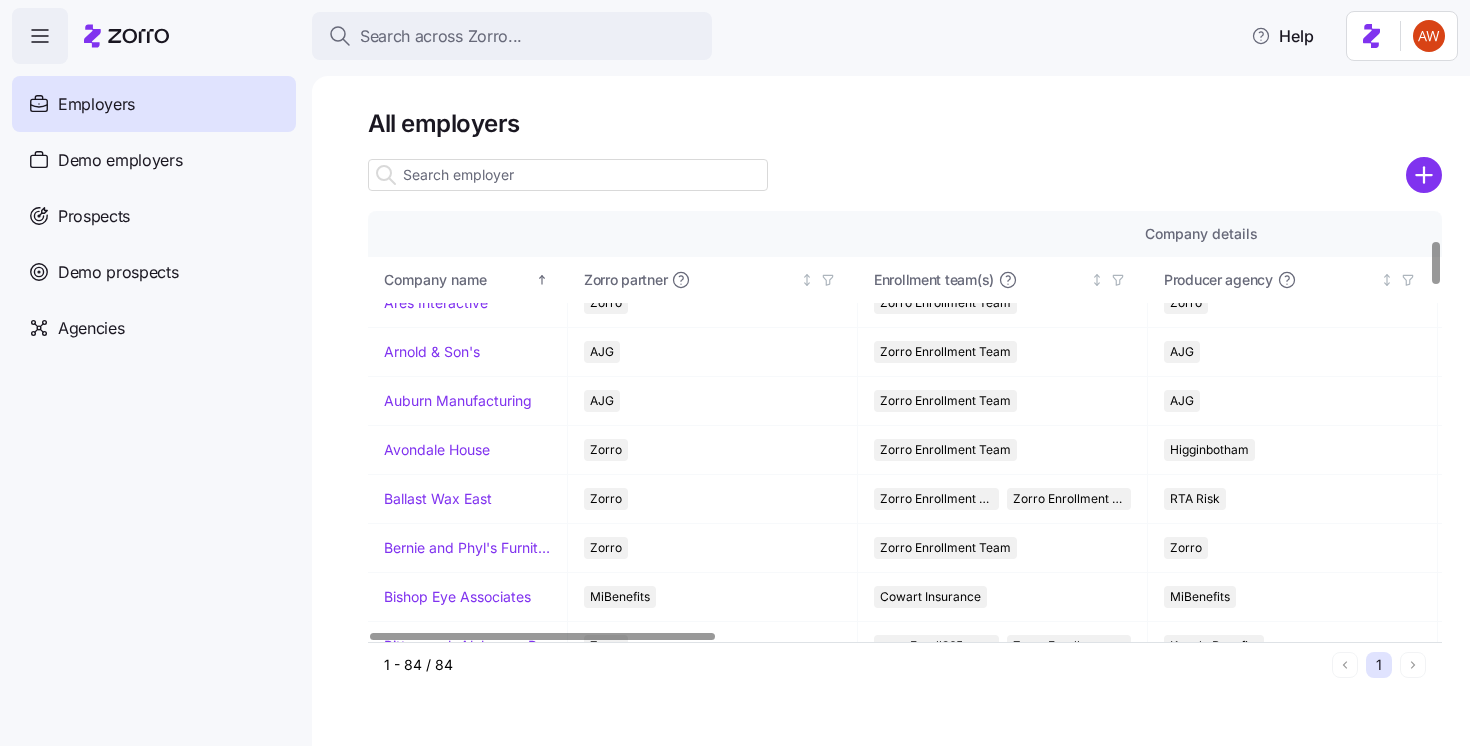 scroll, scrollTop: 350, scrollLeft: 0, axis: vertical 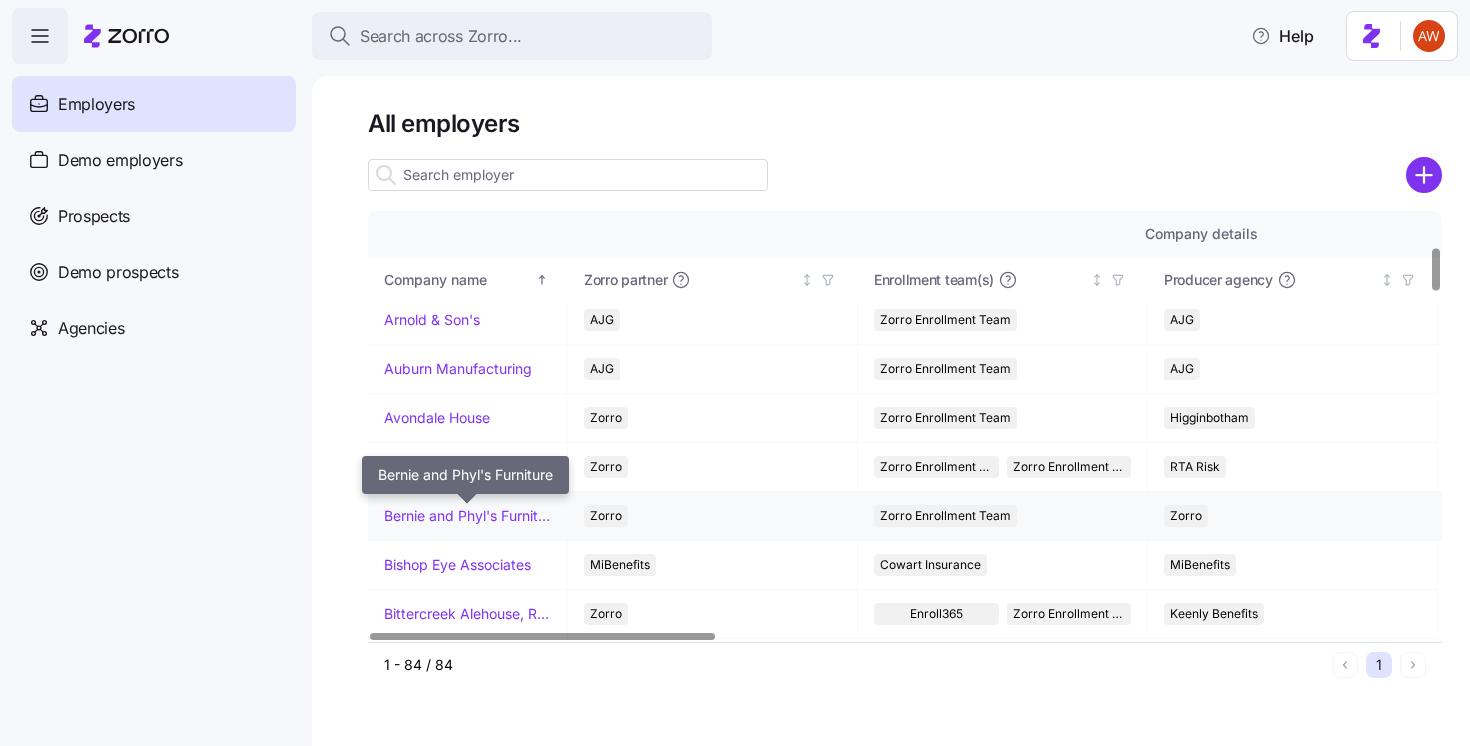 click on "Bernie and Phyl's Furniture" at bounding box center [467, 516] 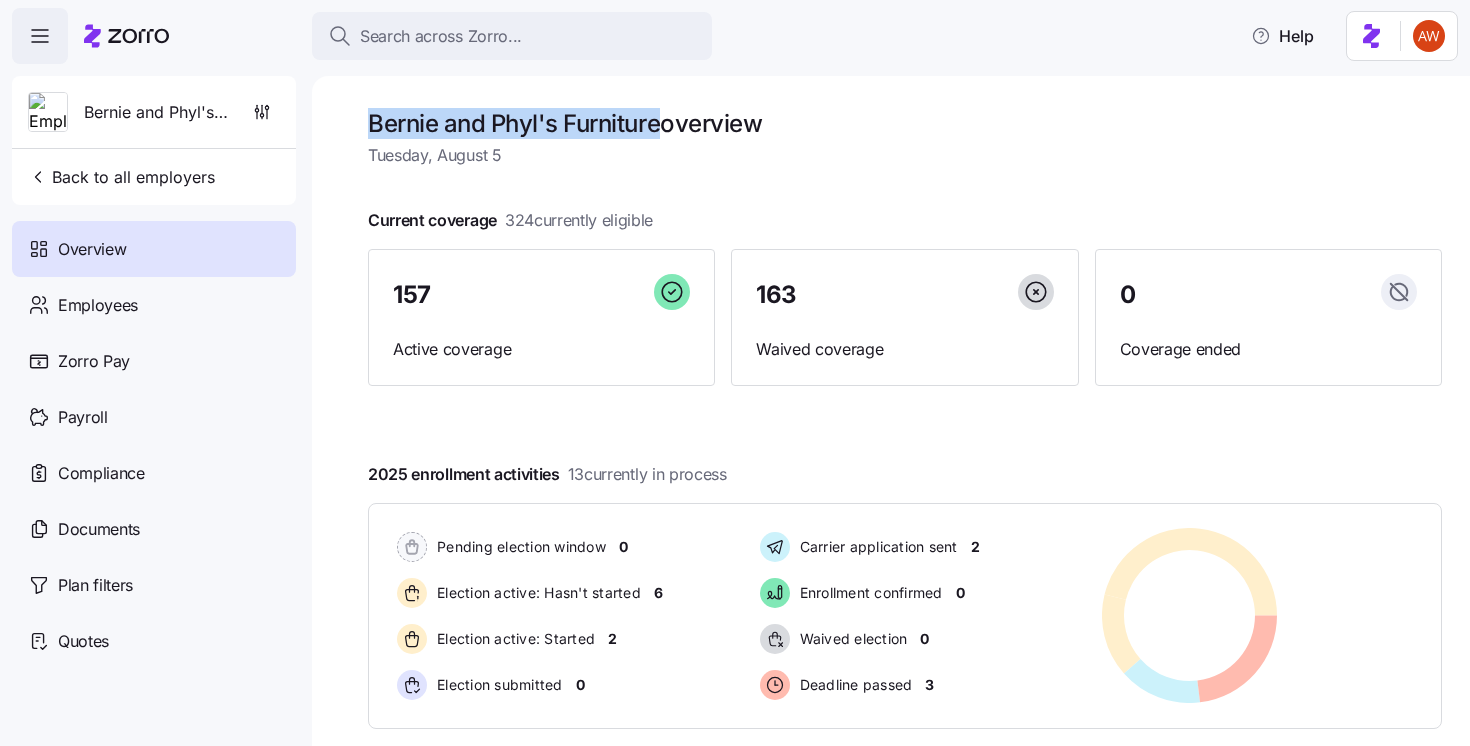 drag, startPoint x: 366, startPoint y: 120, endPoint x: 658, endPoint y: 125, distance: 292.04282 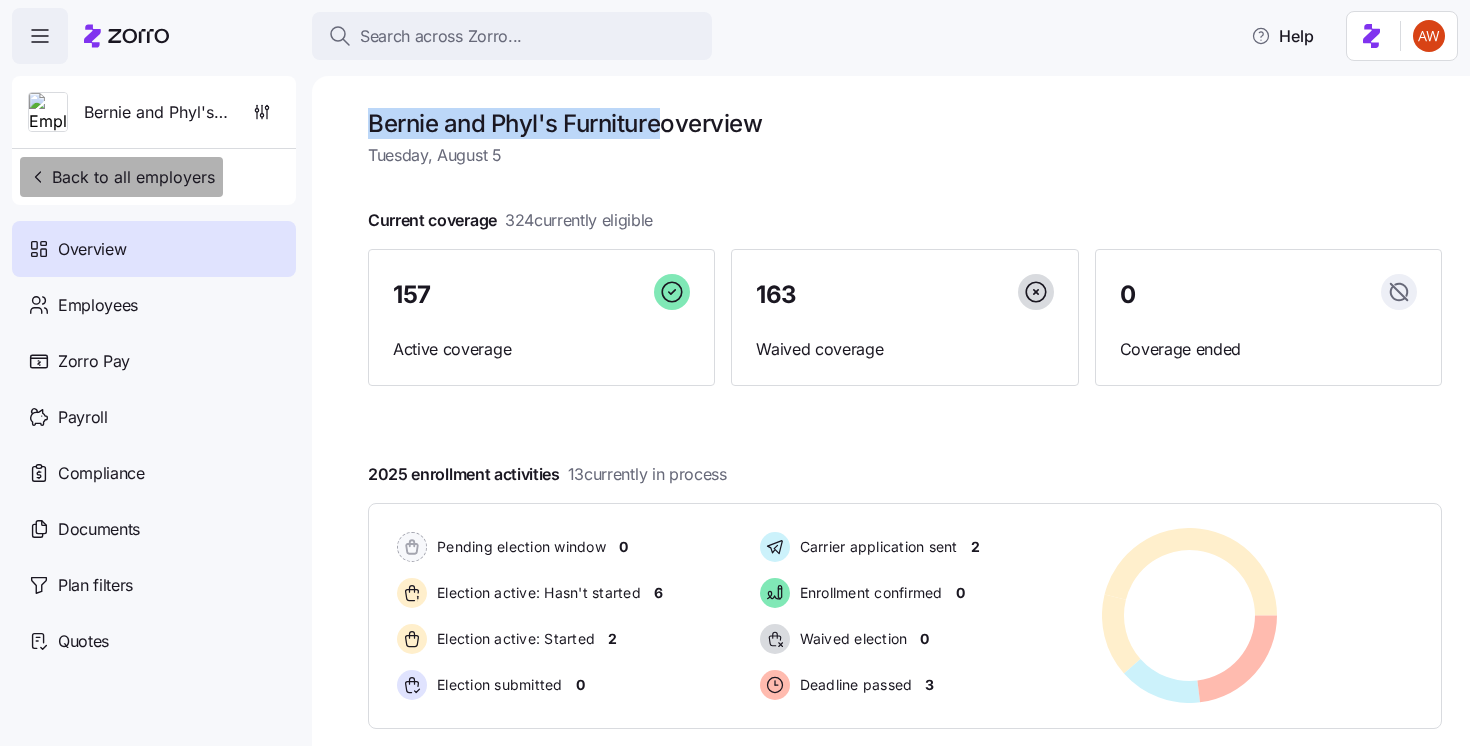 click on "Back to all employers" at bounding box center [121, 177] 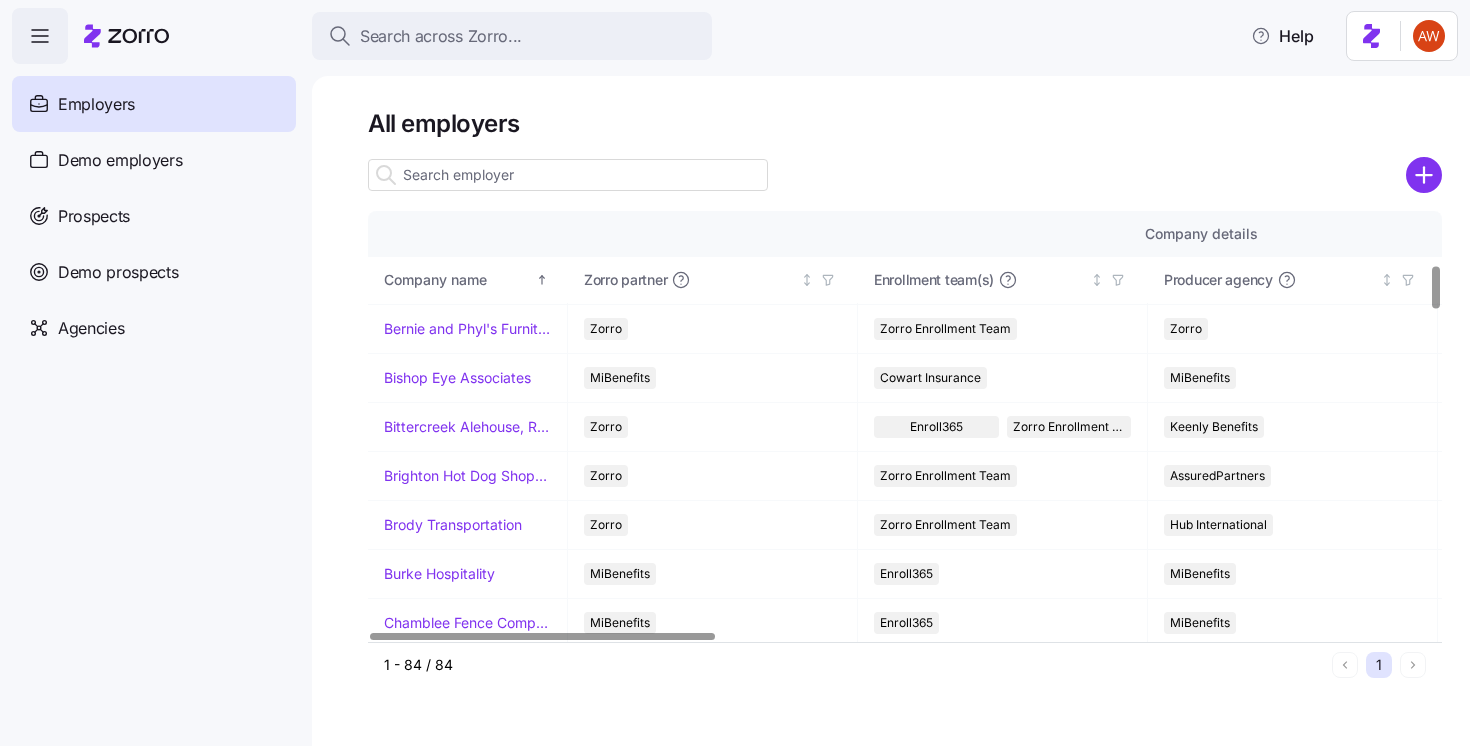 scroll, scrollTop: 531, scrollLeft: 0, axis: vertical 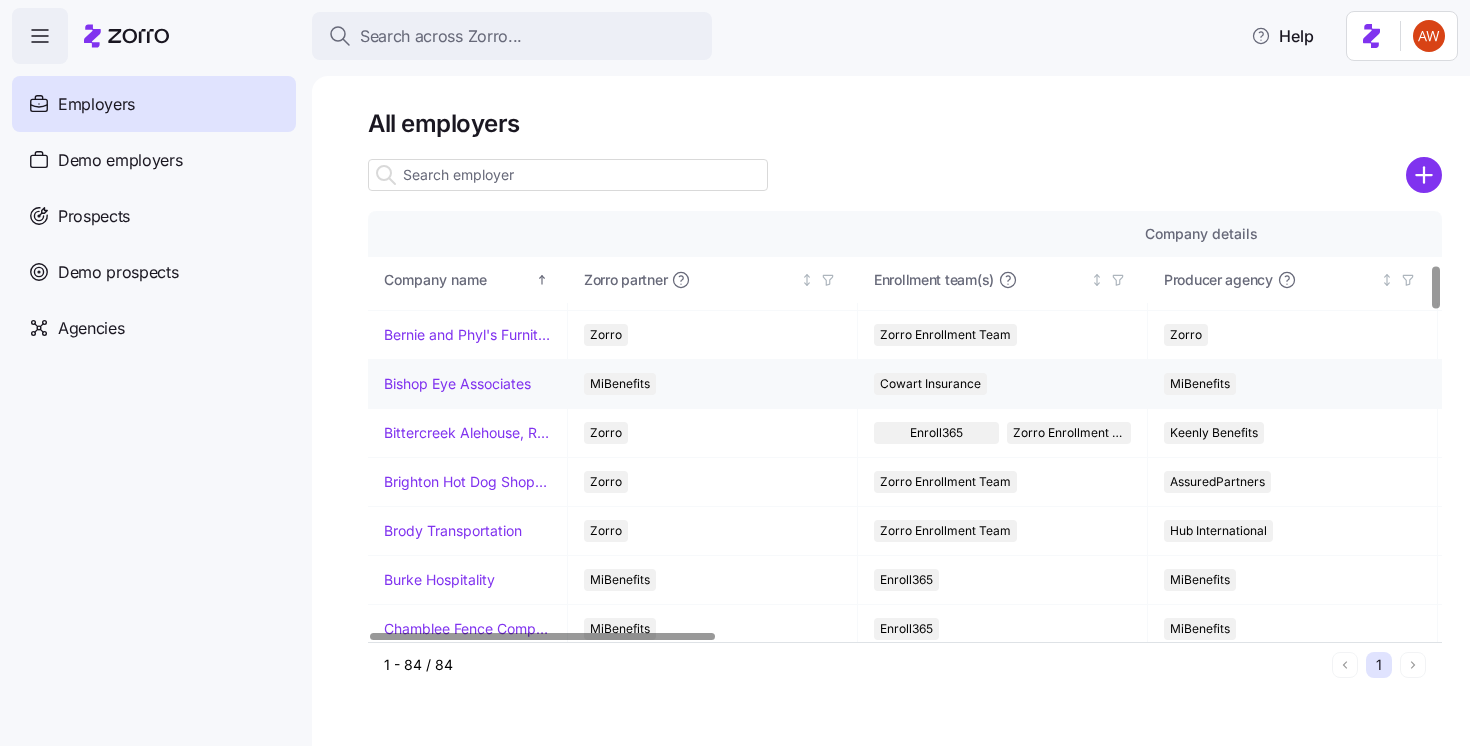 click on "Bishop Eye Associates" at bounding box center [457, 384] 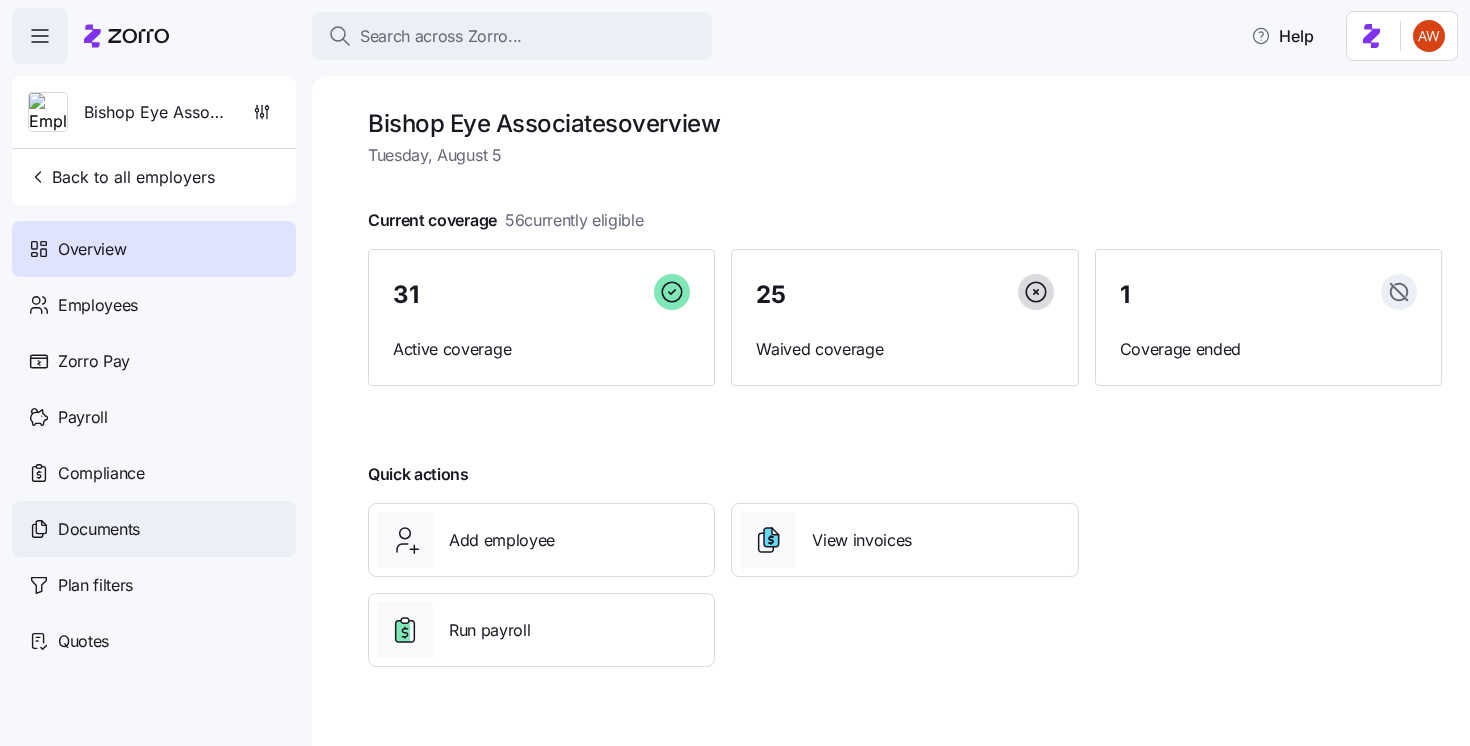 click on "Documents" at bounding box center (154, 529) 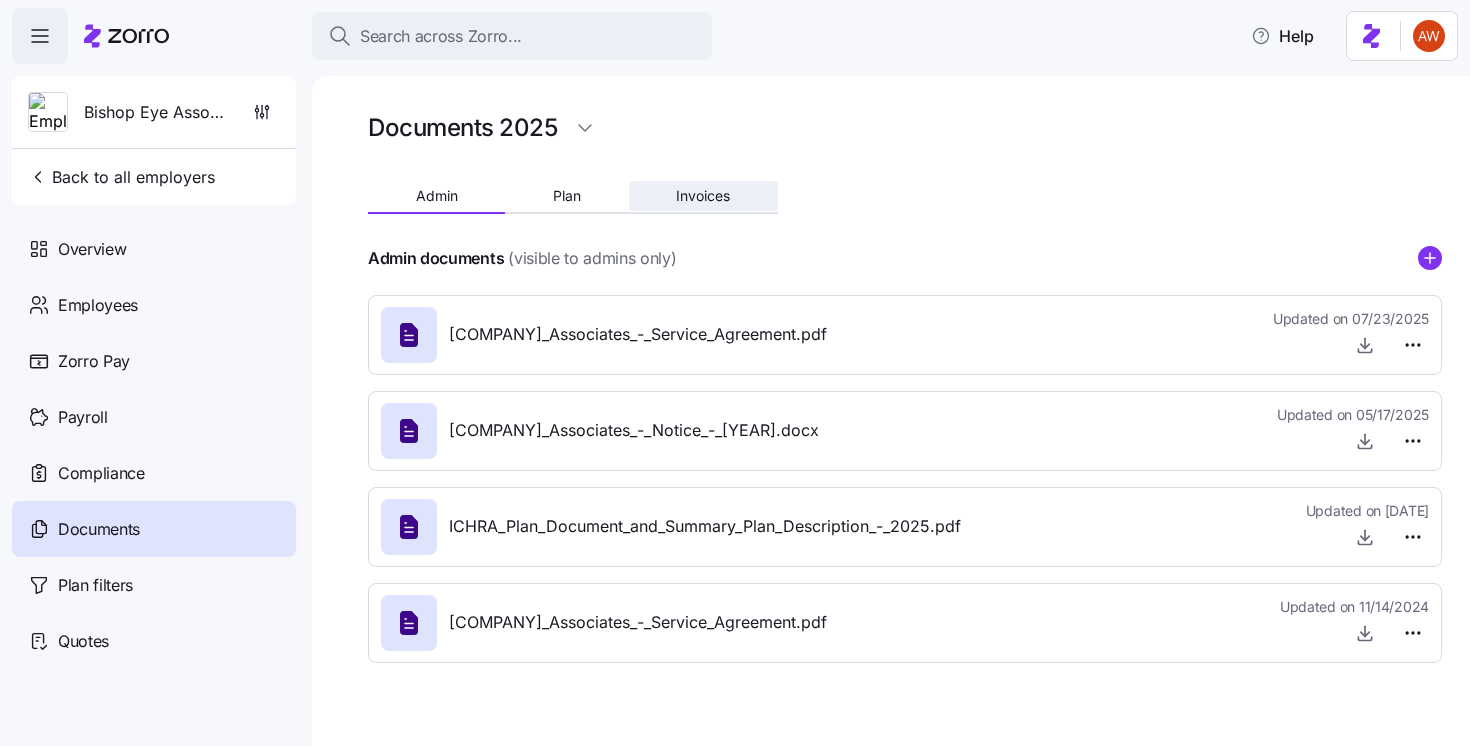 click on "Invoices" at bounding box center [703, 196] 